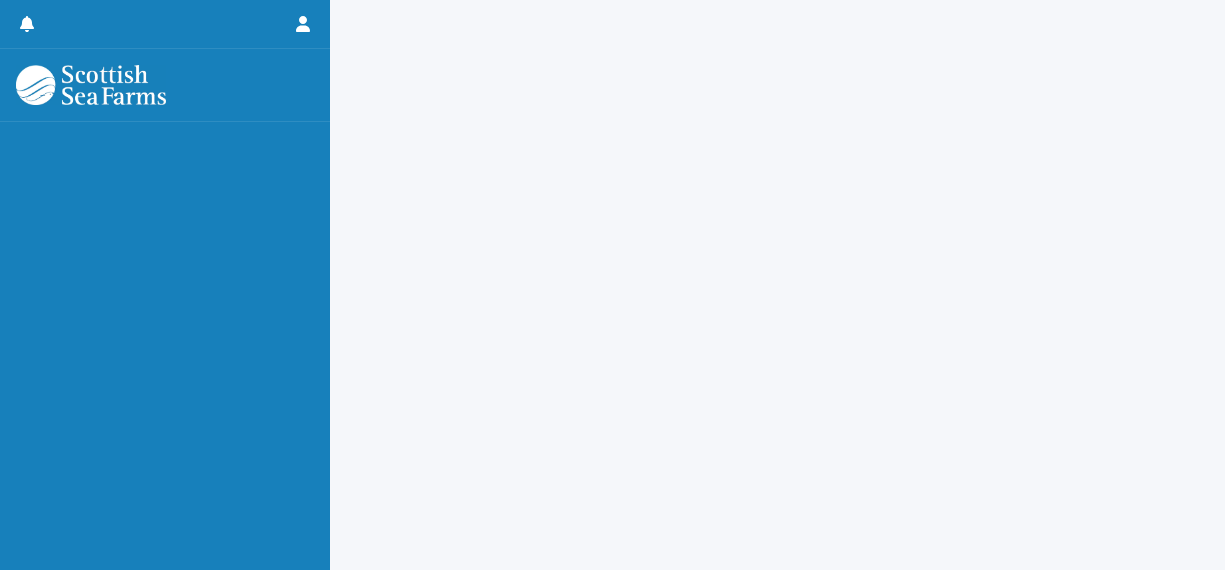 scroll, scrollTop: 0, scrollLeft: 0, axis: both 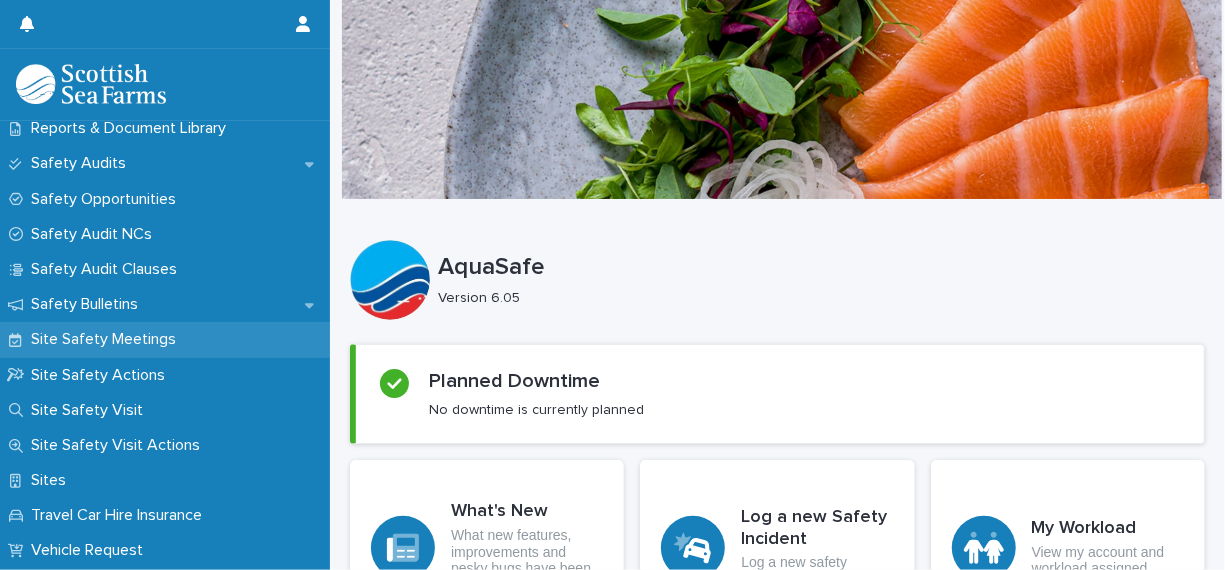 click on "Site Safety Meetings" at bounding box center [107, 339] 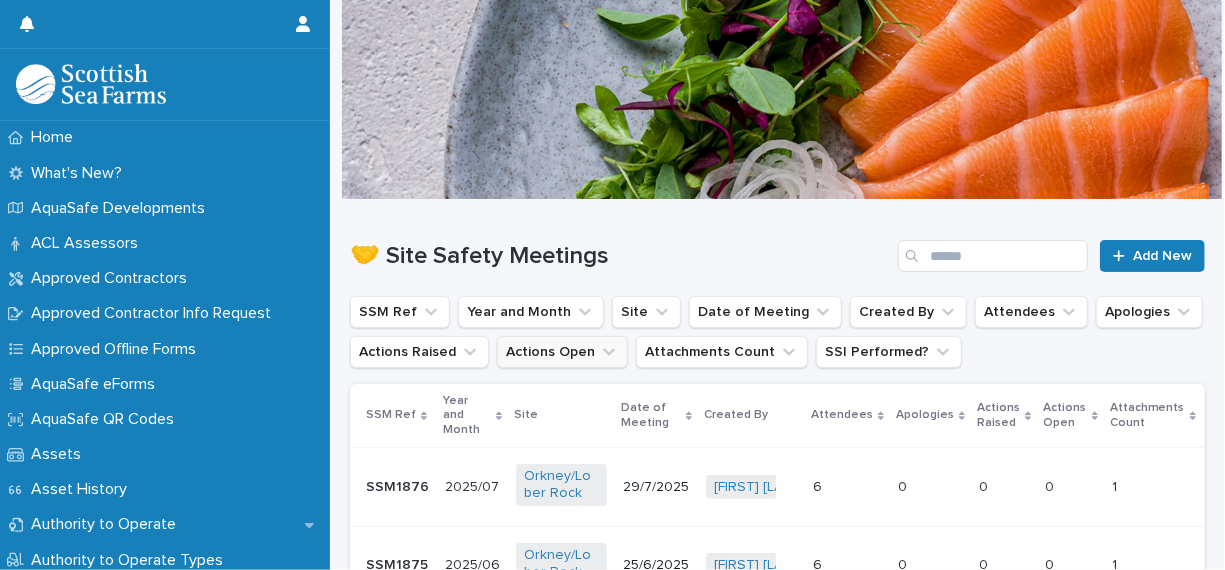 click 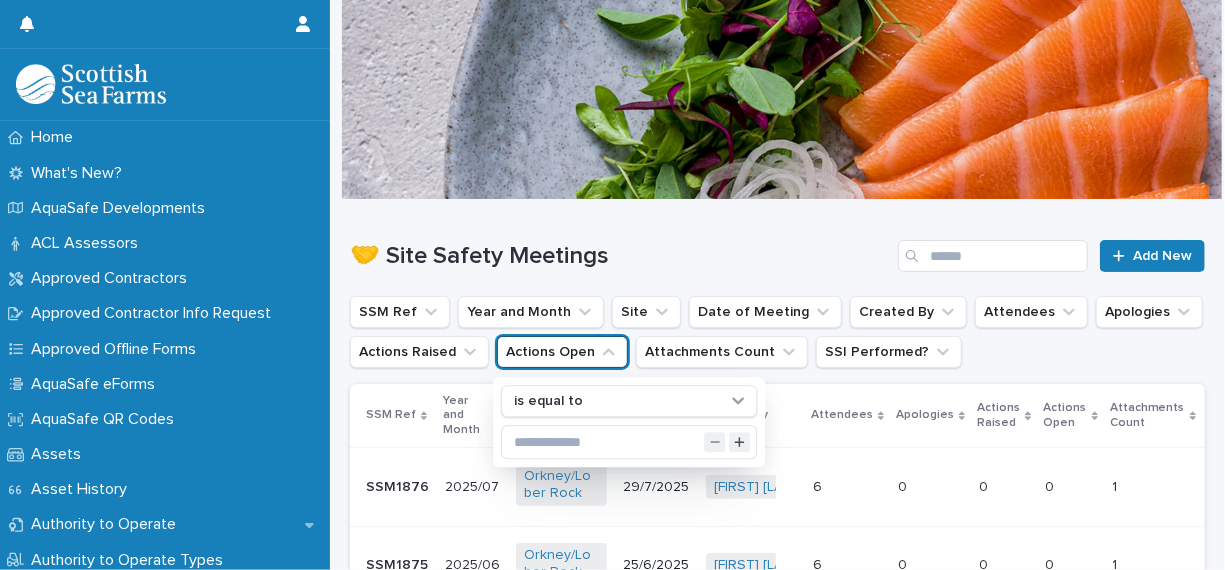 click on "Actions Open" at bounding box center [562, 352] 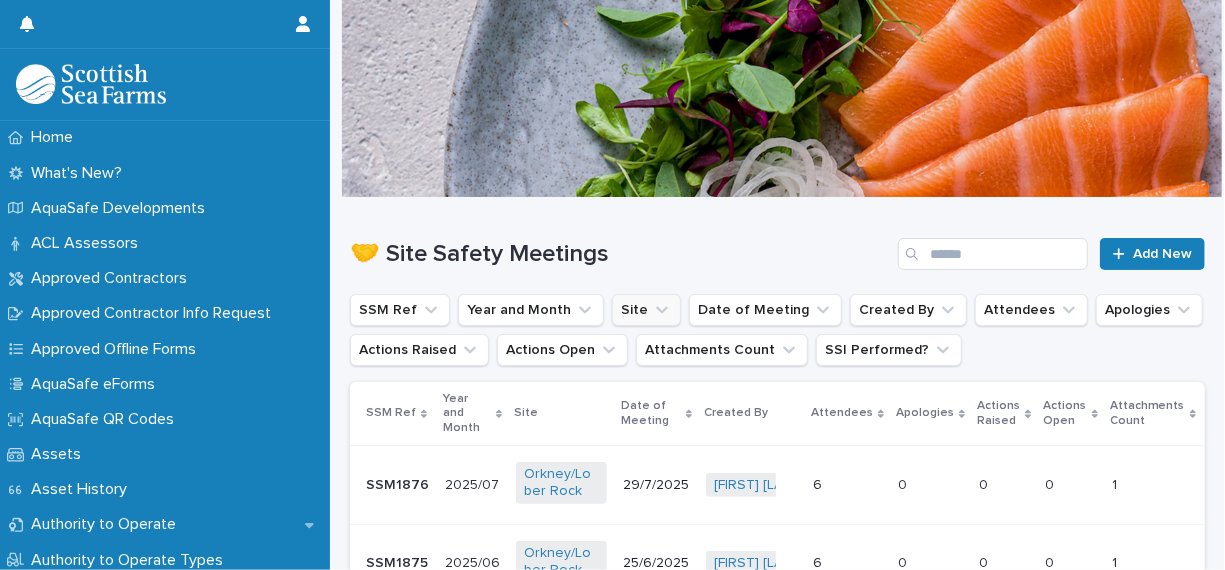 scroll, scrollTop: 0, scrollLeft: 0, axis: both 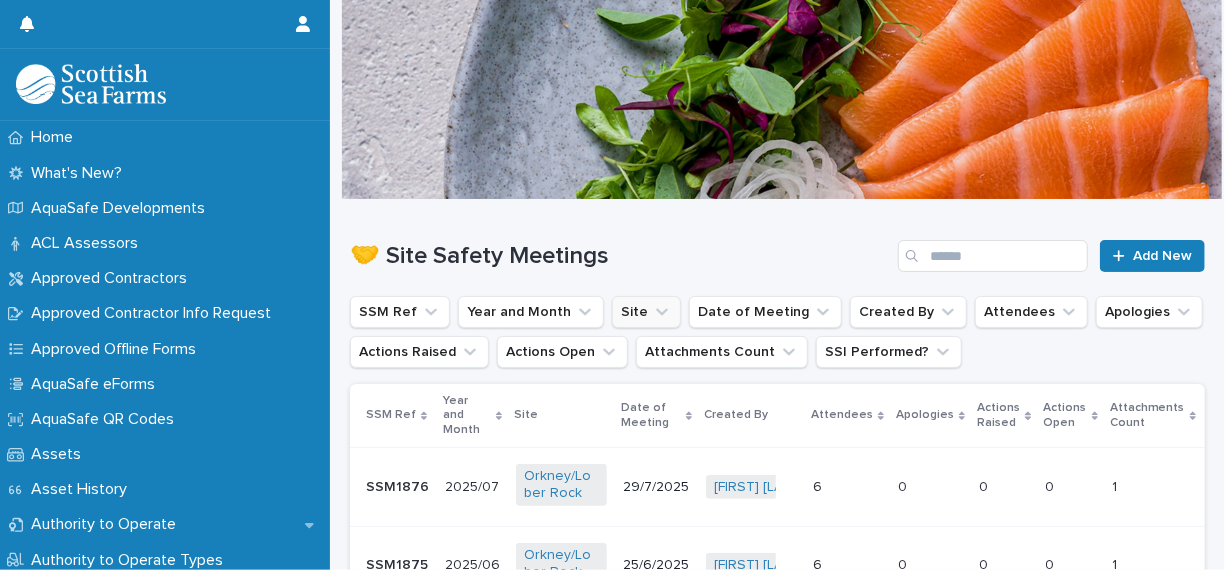click 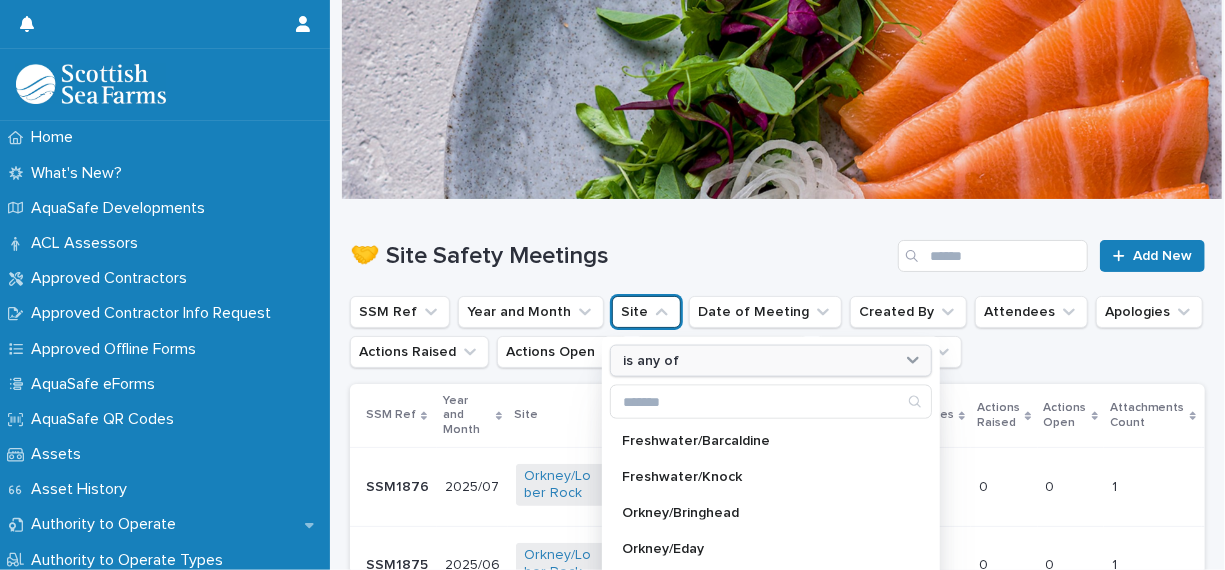 scroll, scrollTop: 100, scrollLeft: 0, axis: vertical 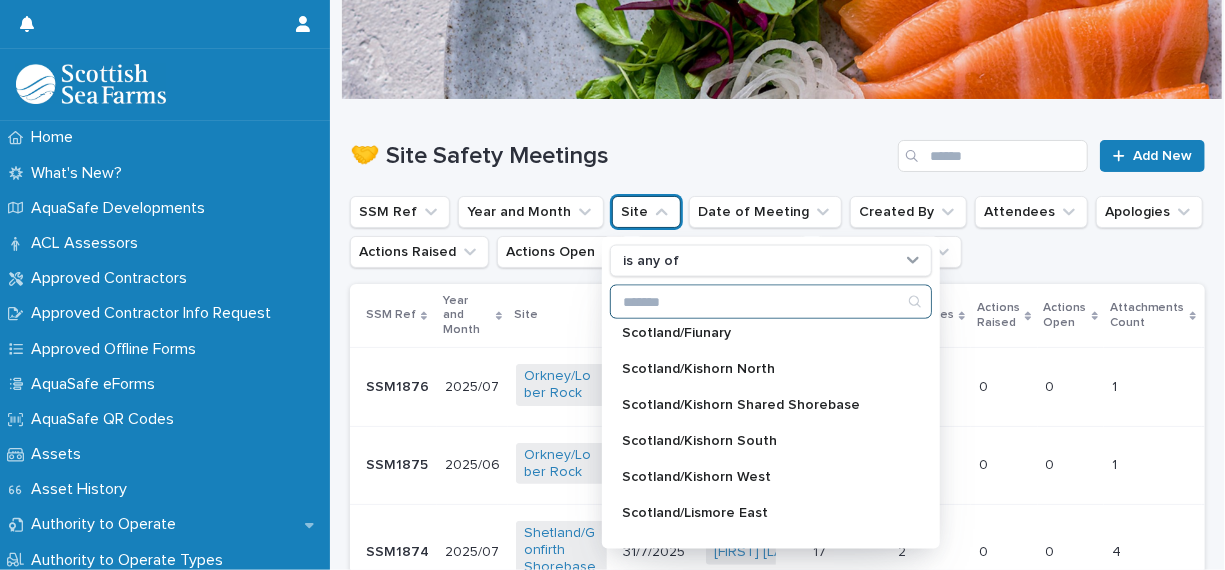 click at bounding box center [771, 302] 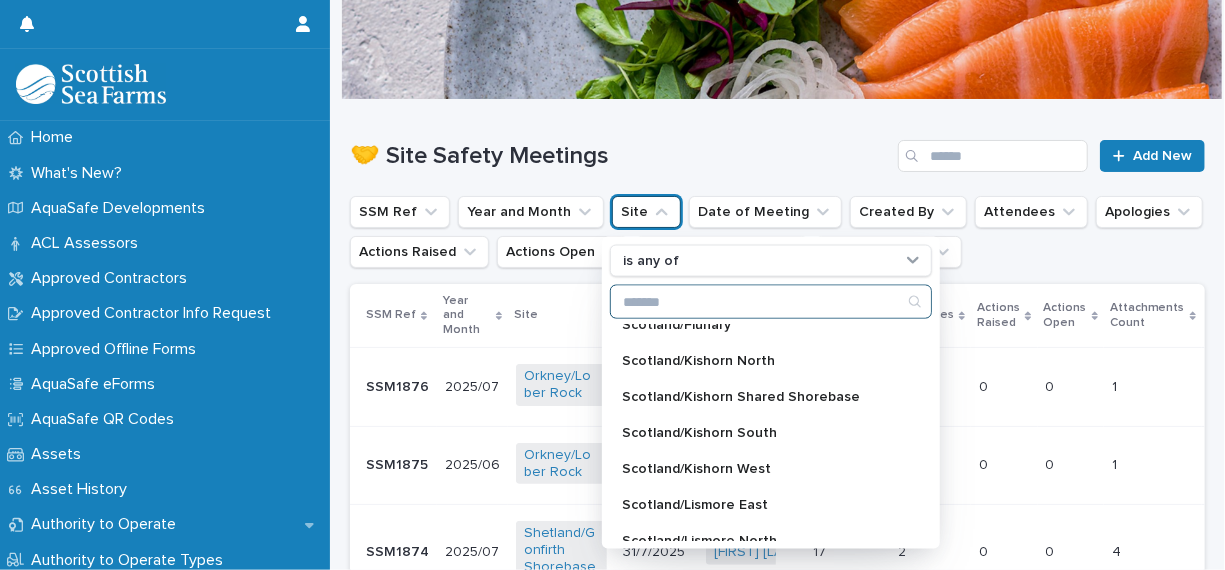 scroll, scrollTop: 800, scrollLeft: 0, axis: vertical 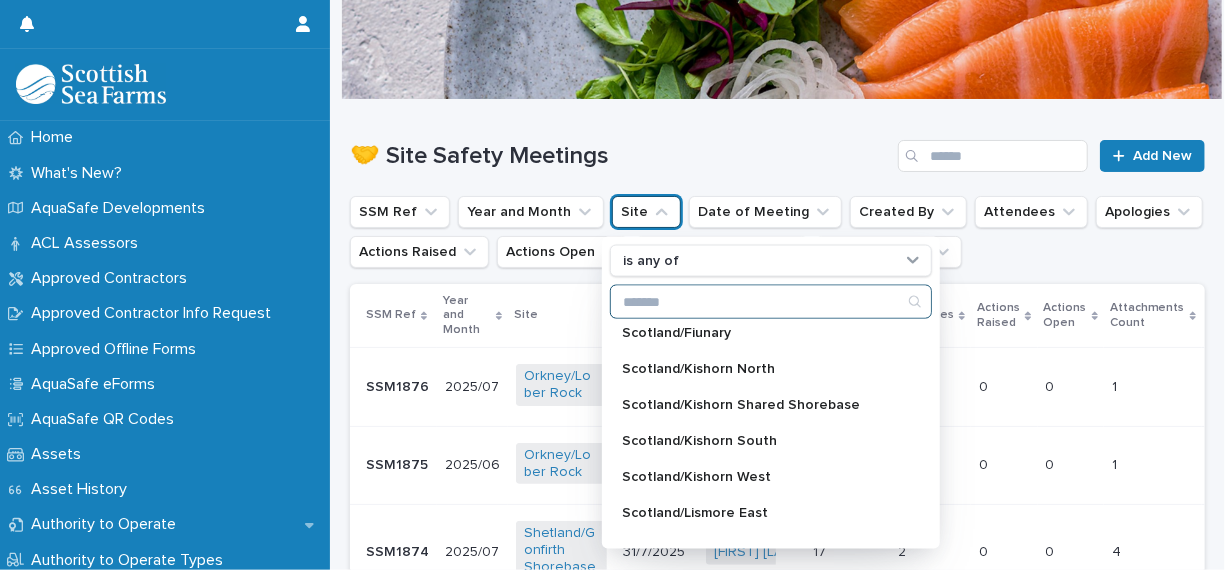 click at bounding box center [771, 302] 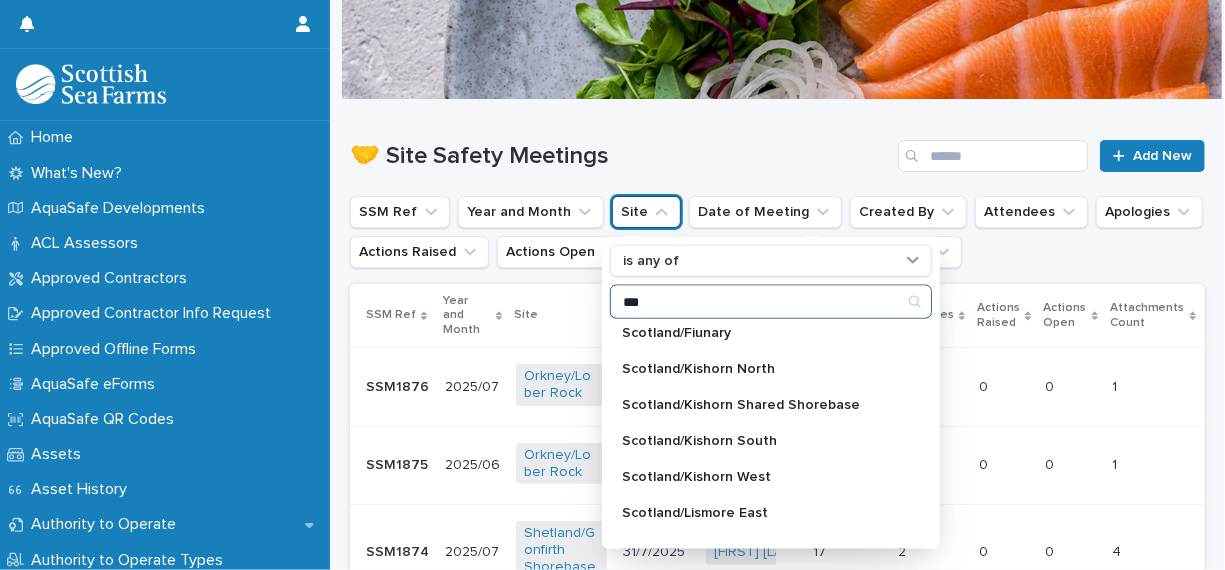 scroll, scrollTop: 0, scrollLeft: 0, axis: both 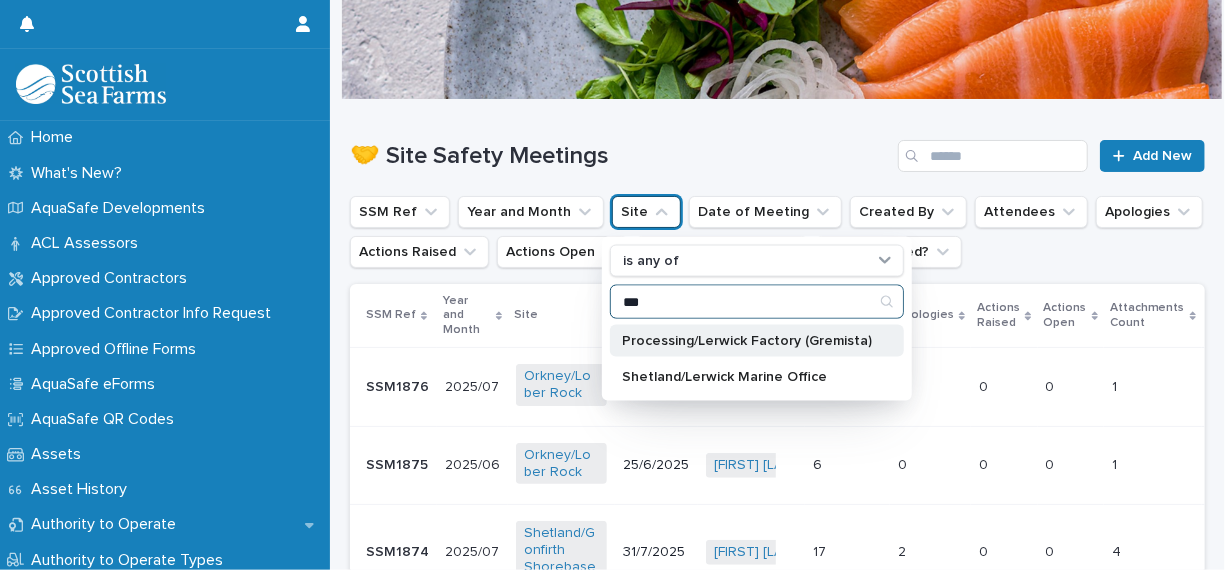 type on "***" 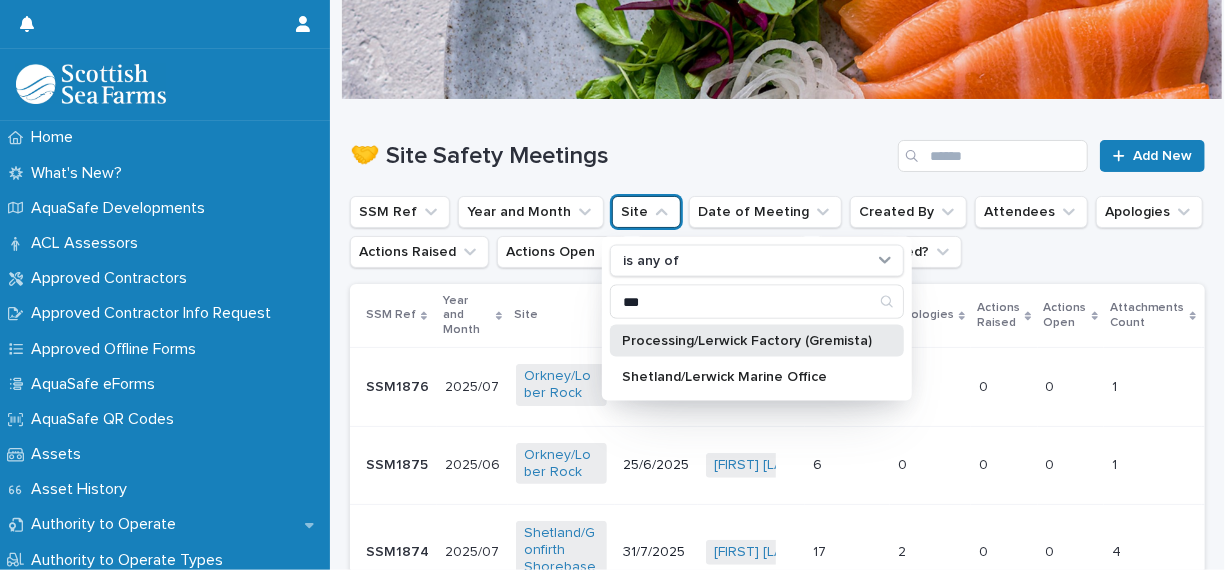 click on "Processing/Lerwick Factory (Gremista)" at bounding box center [747, 341] 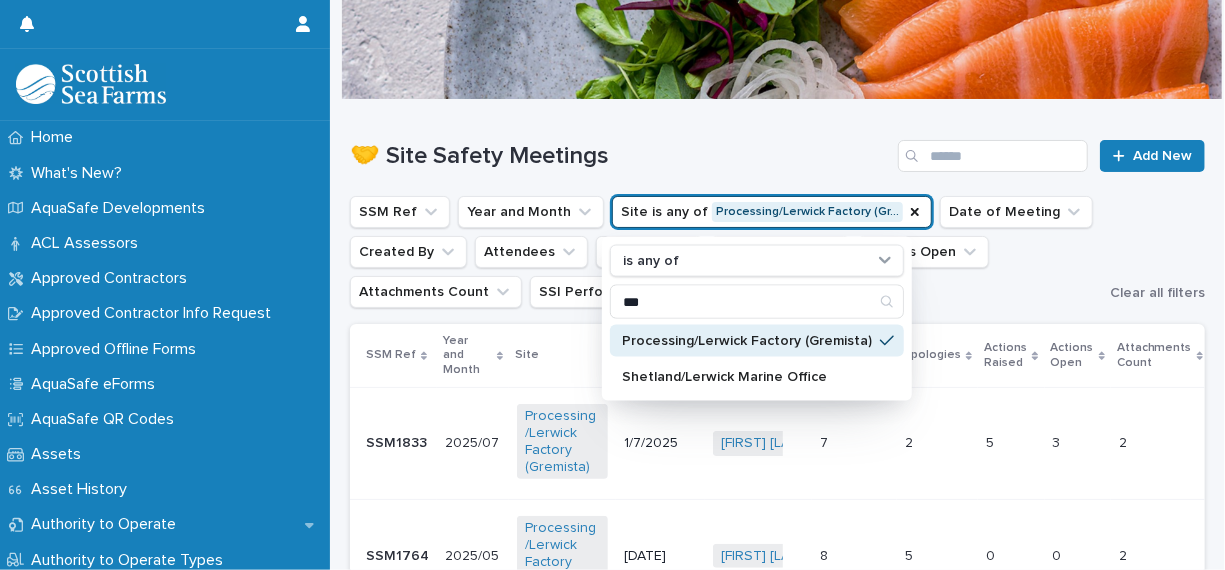 click on "SSM Ref Year and Month Site is any of Processing/Lerwick Factory (Gr… is any of *** Processing/Lerwick Factory (Gremista) Shetland/Lerwick Marine Office Date of Meeting Created By Attendees Apologies Actions Raised Actions Open Attachments Count SSI Performed?" at bounding box center [726, 252] 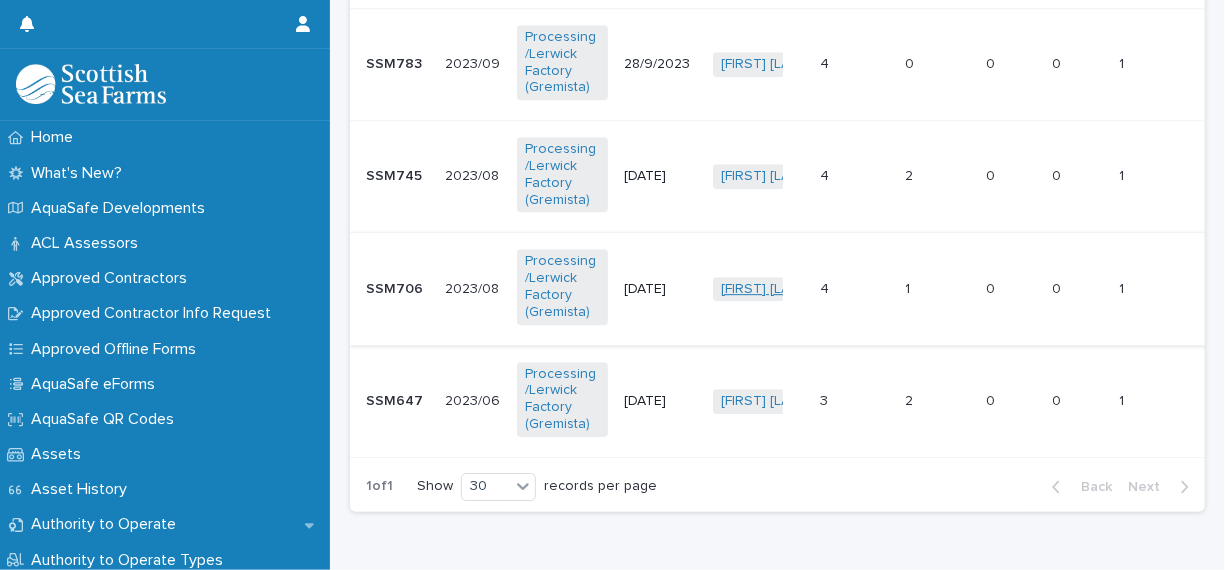 scroll, scrollTop: 3250, scrollLeft: 0, axis: vertical 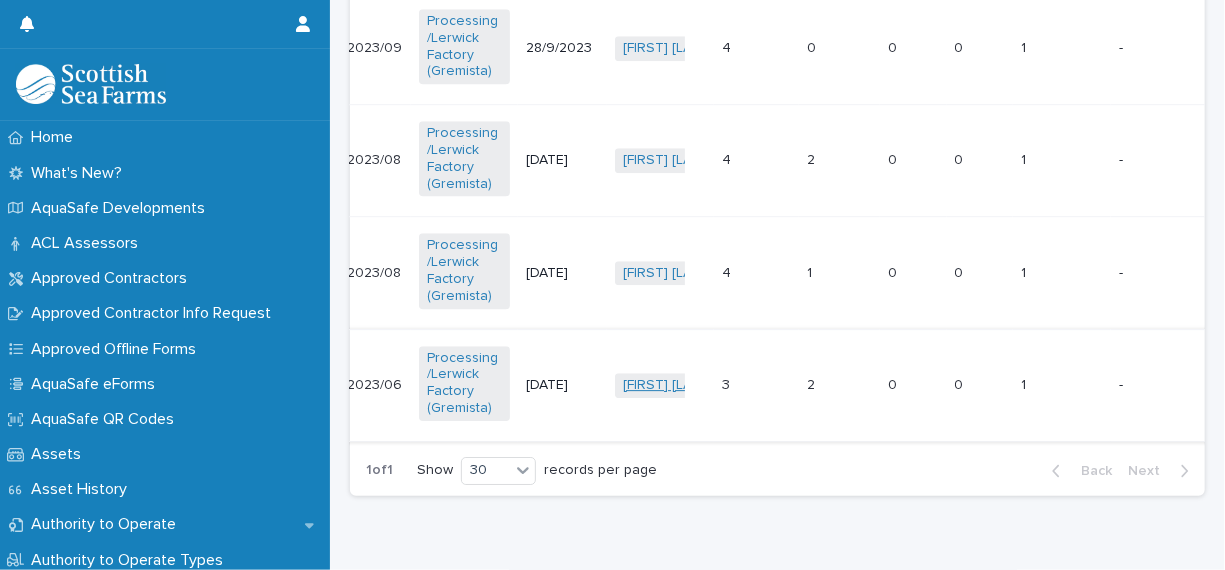 click on "[FIRST] [LAST]" at bounding box center (668, 385) 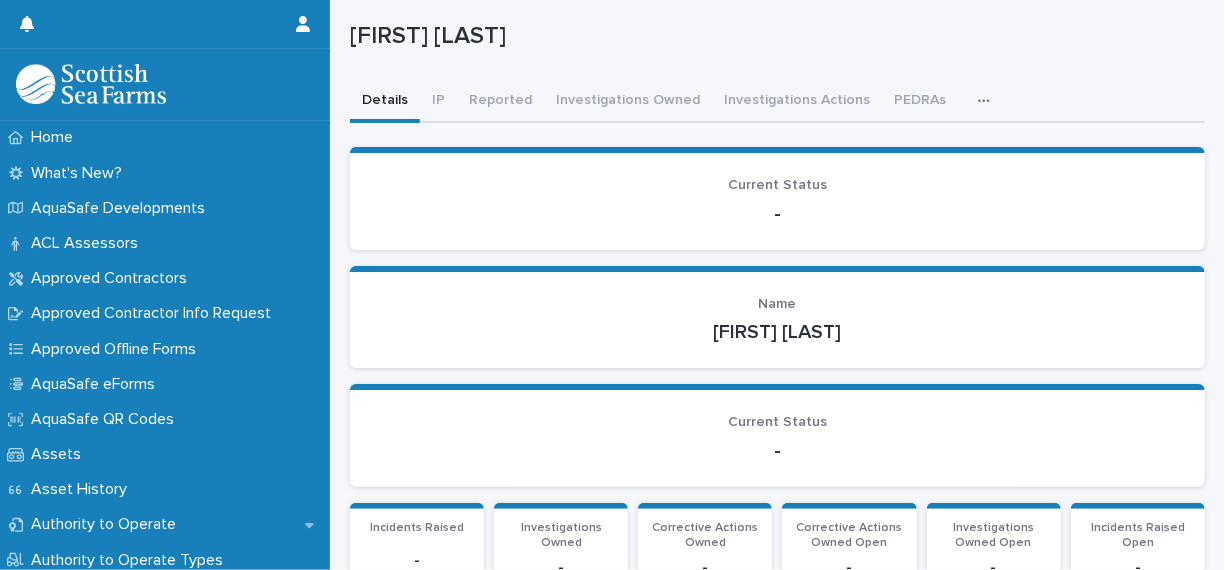scroll, scrollTop: 0, scrollLeft: 0, axis: both 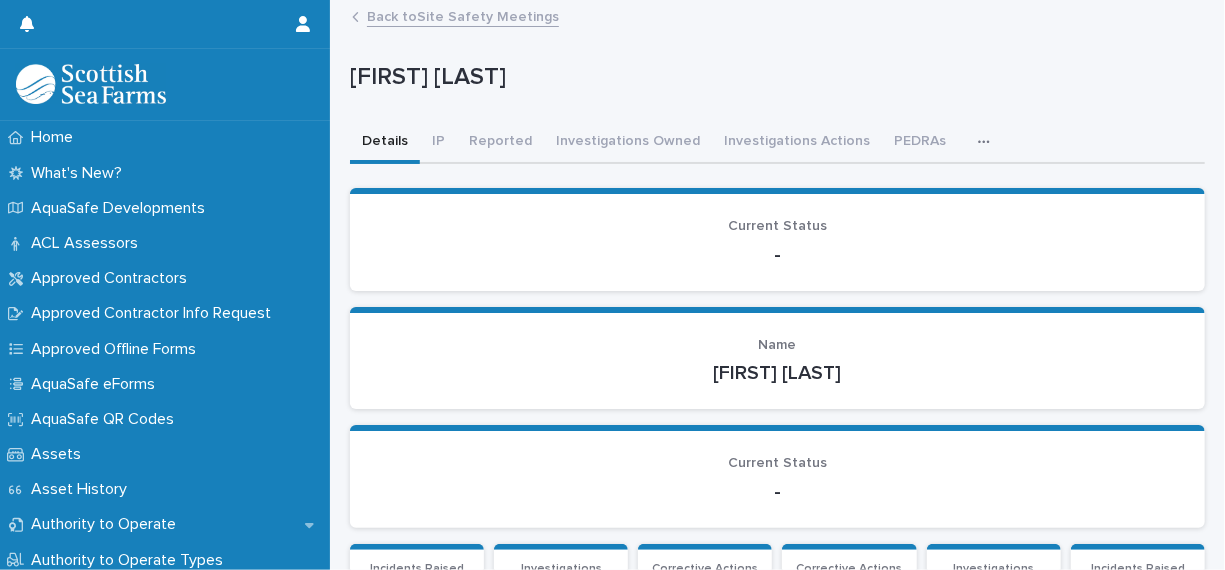 click on "Details" at bounding box center (385, 143) 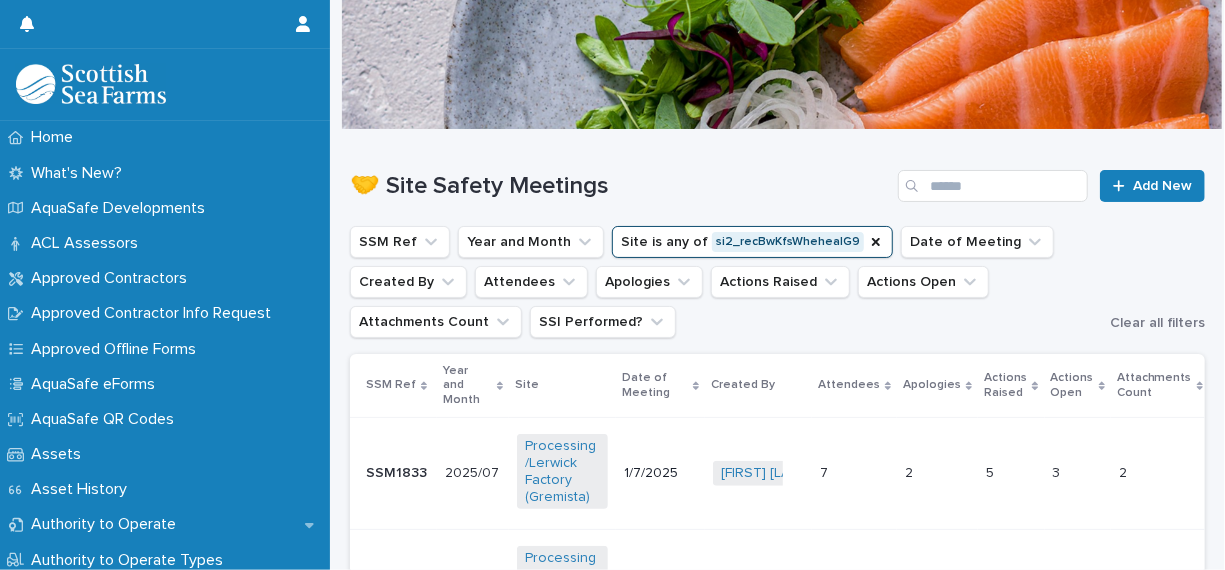 scroll, scrollTop: 100, scrollLeft: 0, axis: vertical 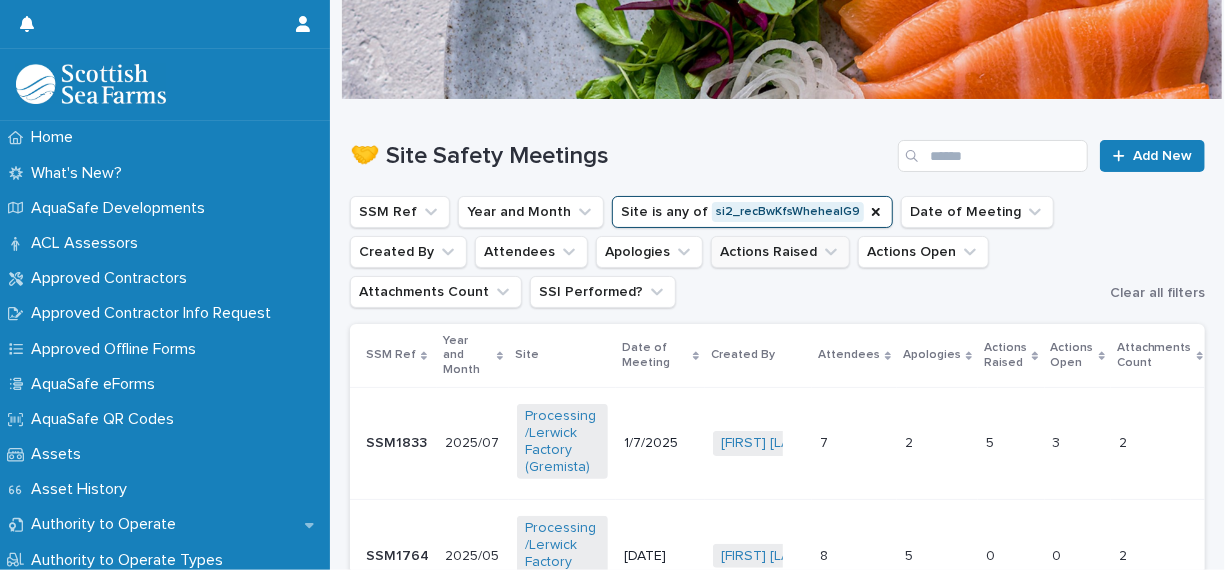 click on "Actions Raised" at bounding box center (780, 252) 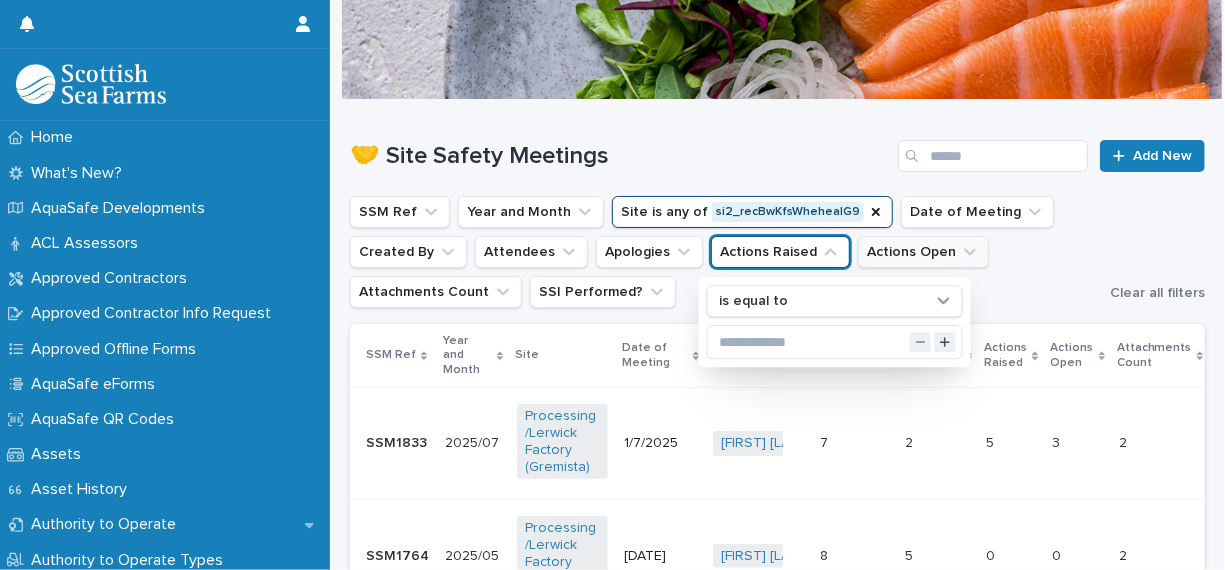 click on "Actions Open" at bounding box center (923, 252) 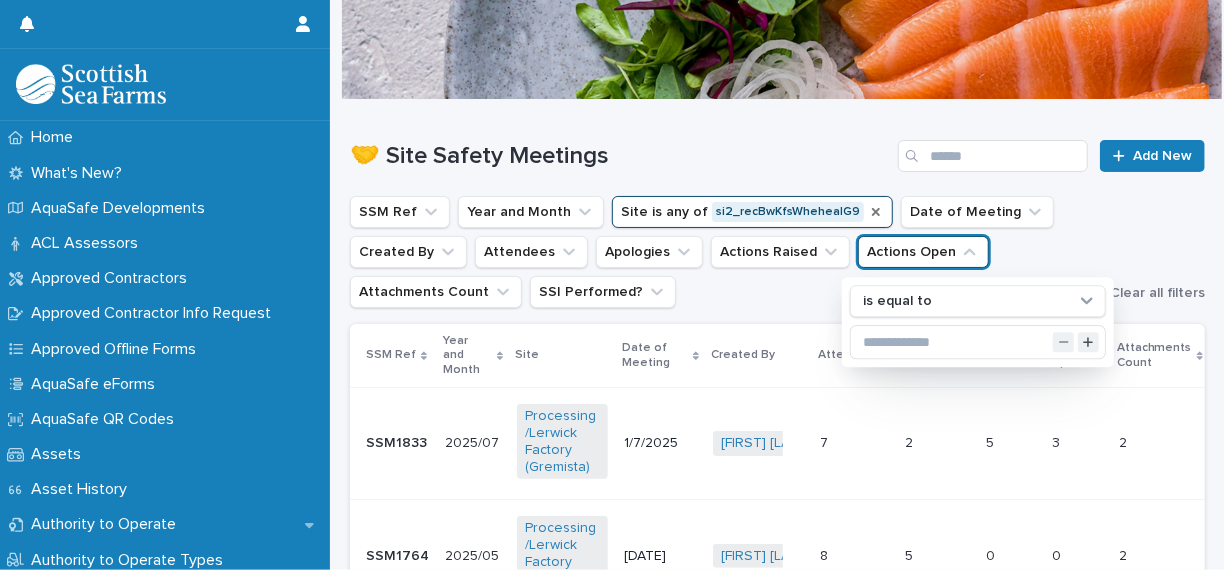 click 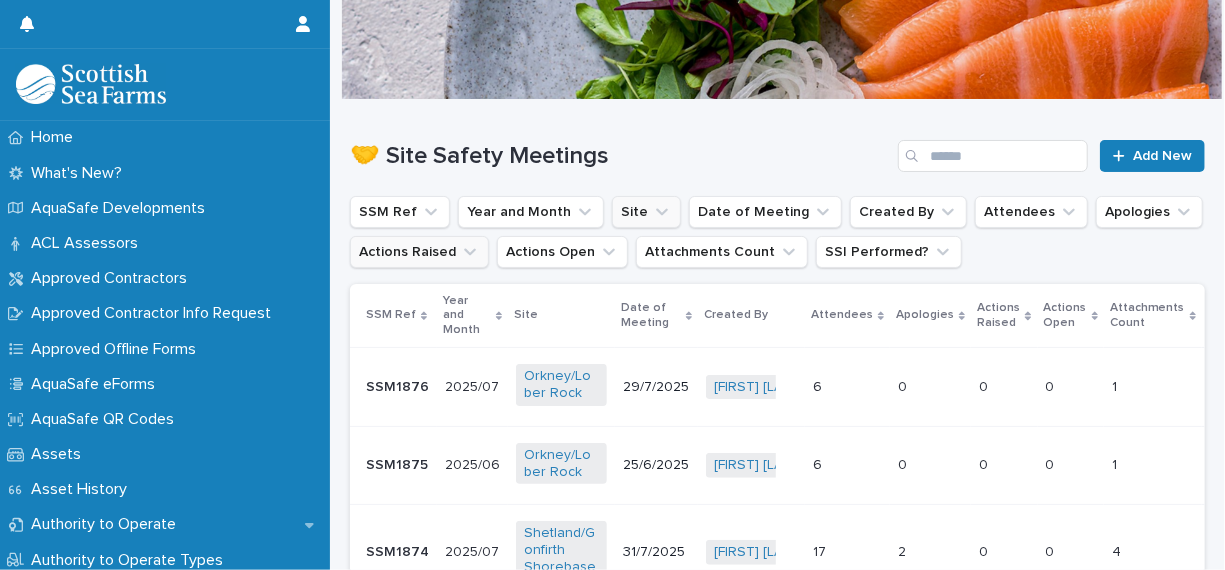 click on "Actions Raised" at bounding box center (419, 252) 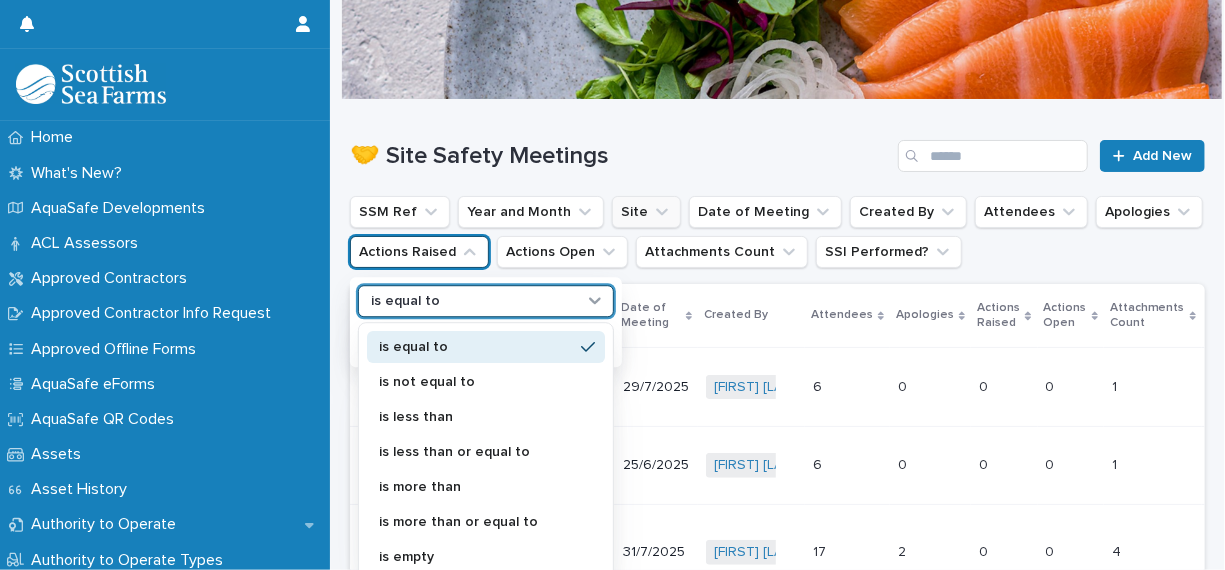 click 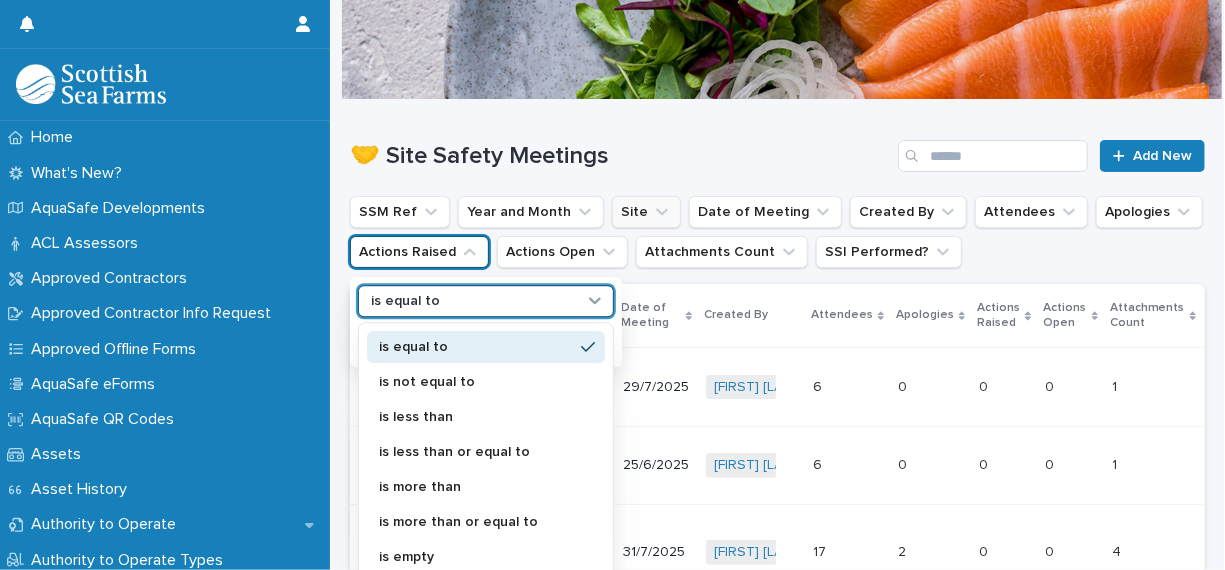 click 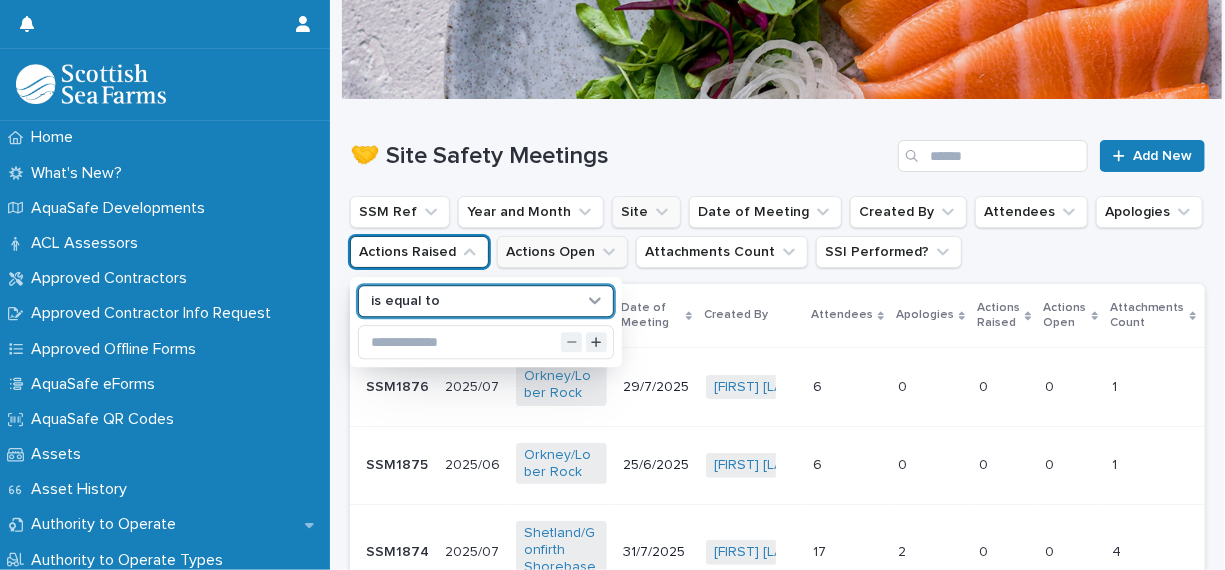 click 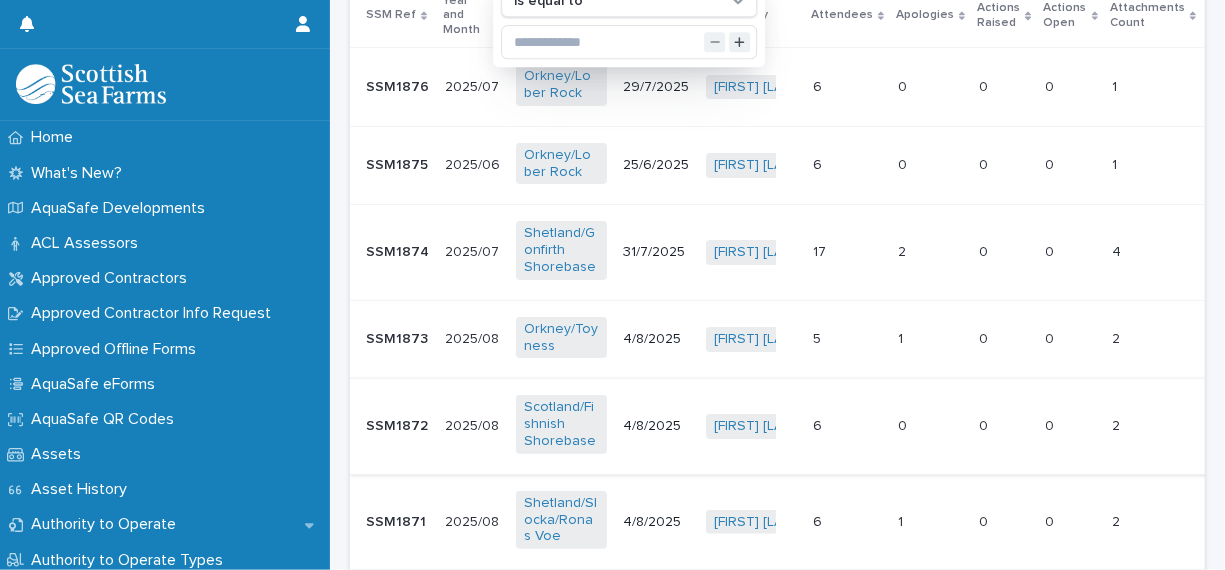 scroll, scrollTop: 0, scrollLeft: 0, axis: both 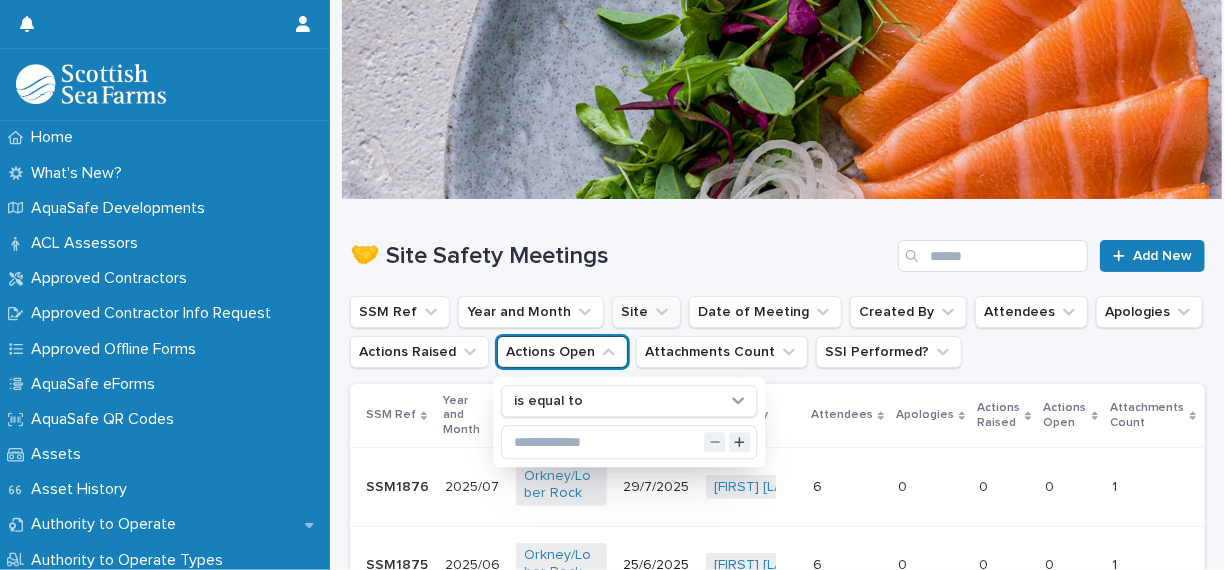 click on "🤝 Site Safety Meetings" at bounding box center (620, 256) 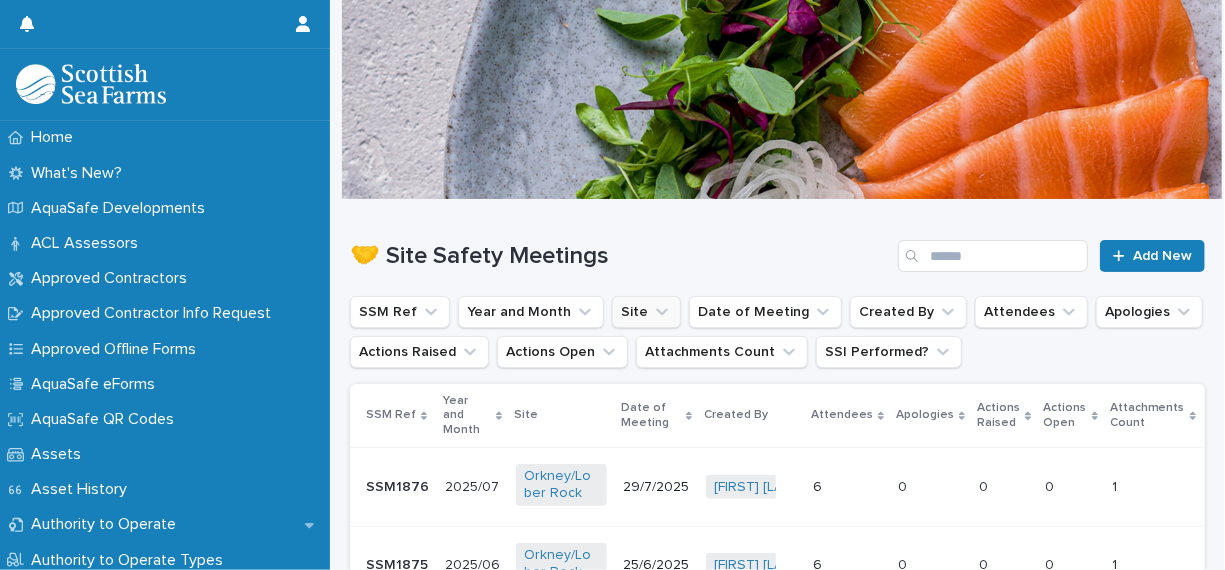 click 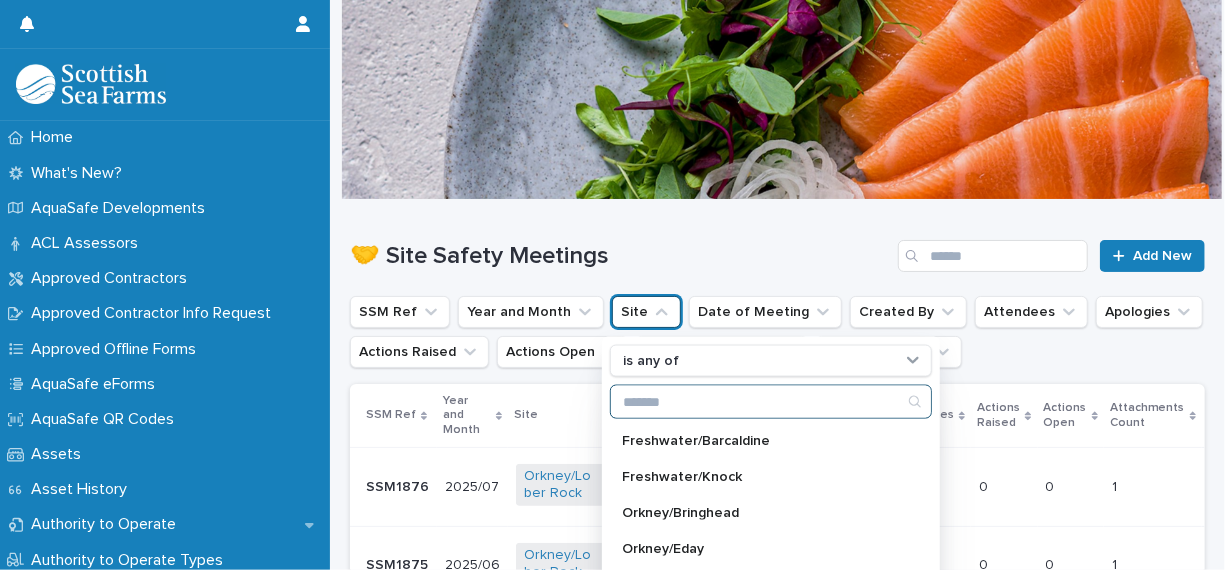 click at bounding box center (771, 402) 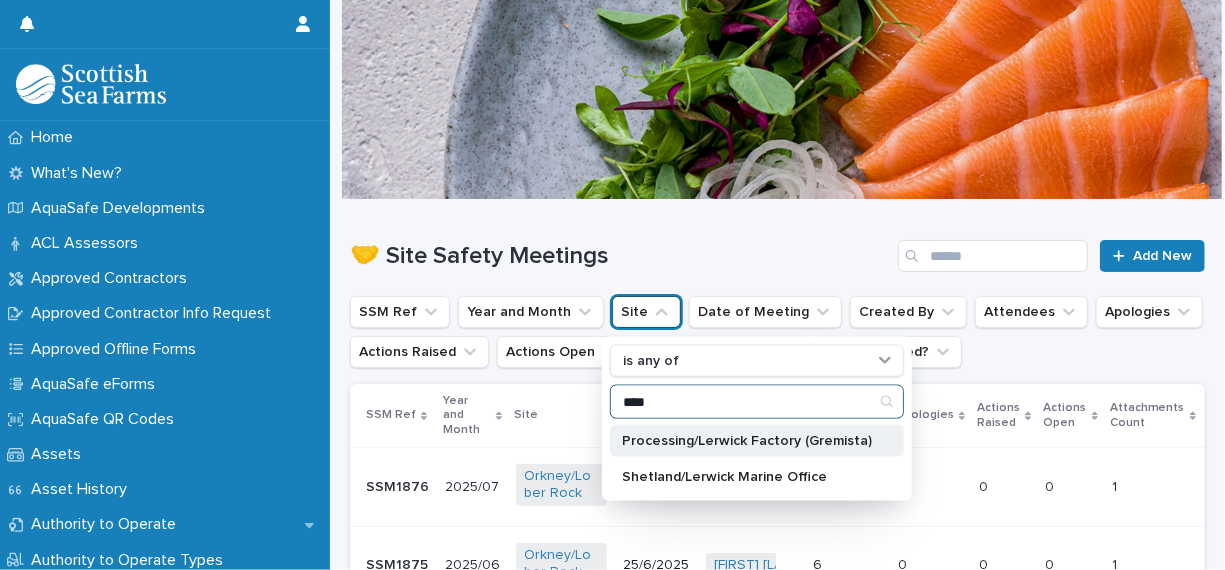 type on "****" 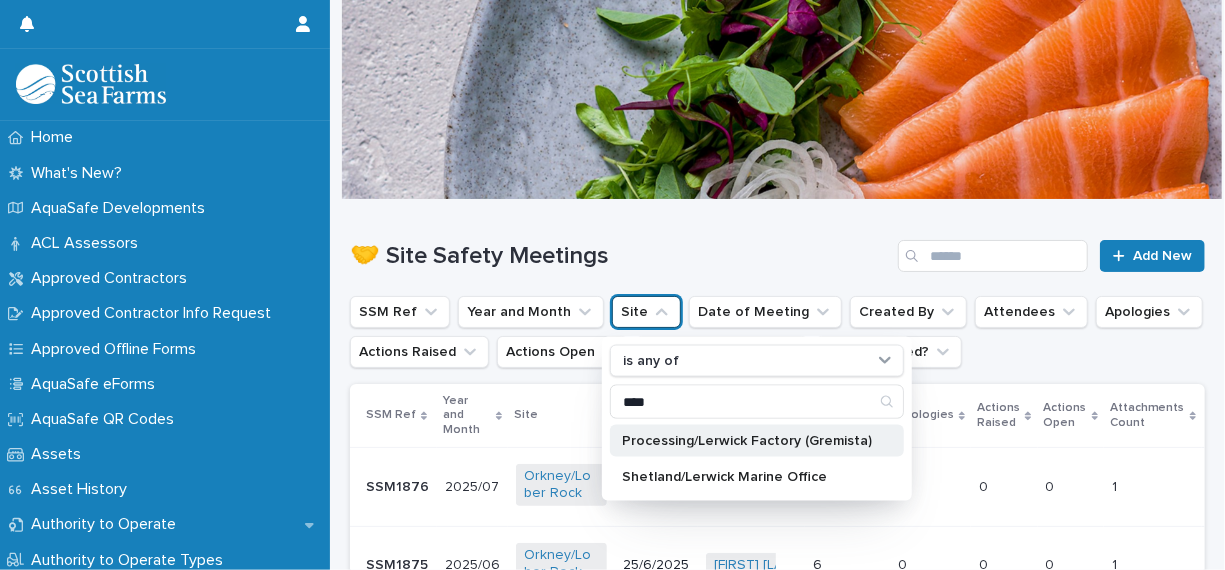 click on "Processing/Lerwick Factory (Gremista)" at bounding box center (747, 441) 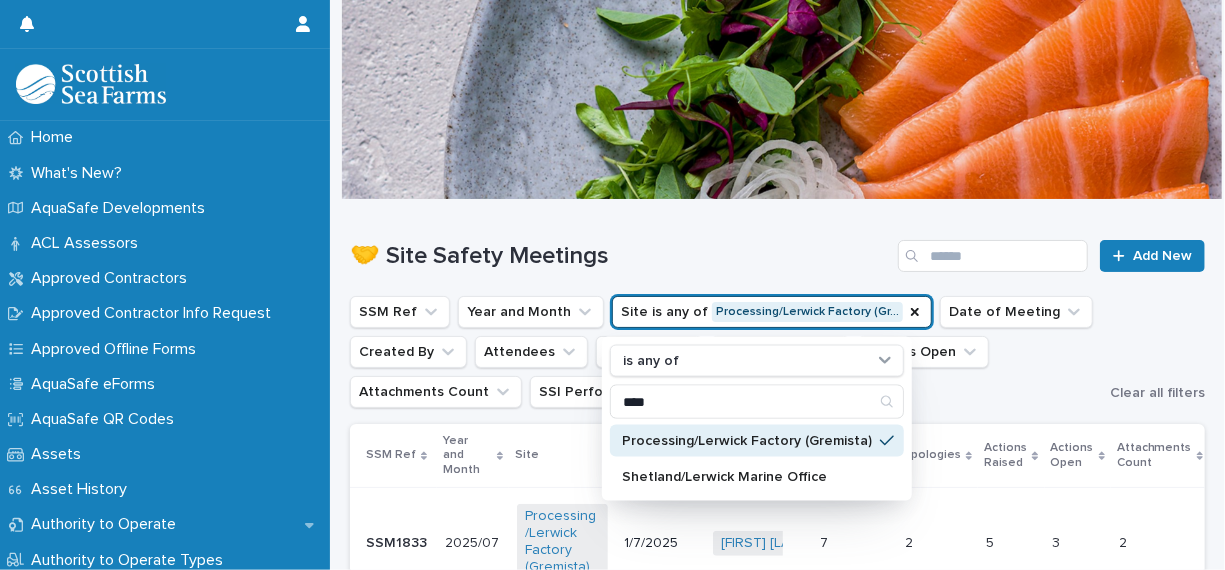 click on "Processing/Lerwick Factory (Gremista)" at bounding box center [747, 441] 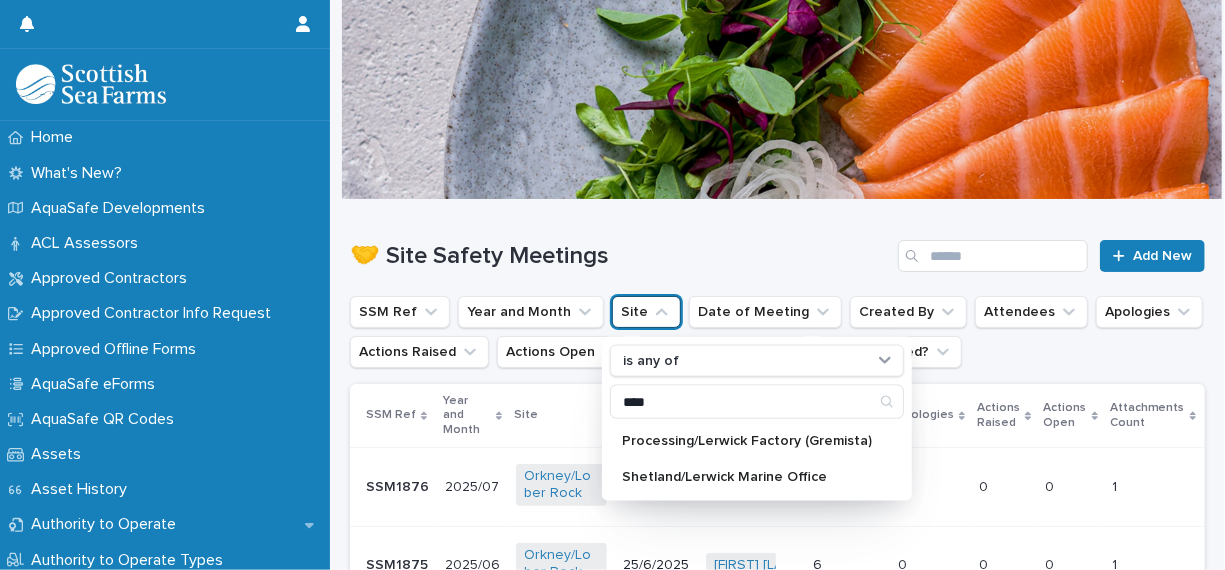 click on "SSM Ref Year and Month Site is any of **** Processing/Lerwick Factory (Gremista) Shetland/Lerwick Marine Office Date of Meeting Created By Attendees Apologies Actions Raised Actions Open Attachments Count SSI Performed?" at bounding box center [777, 332] 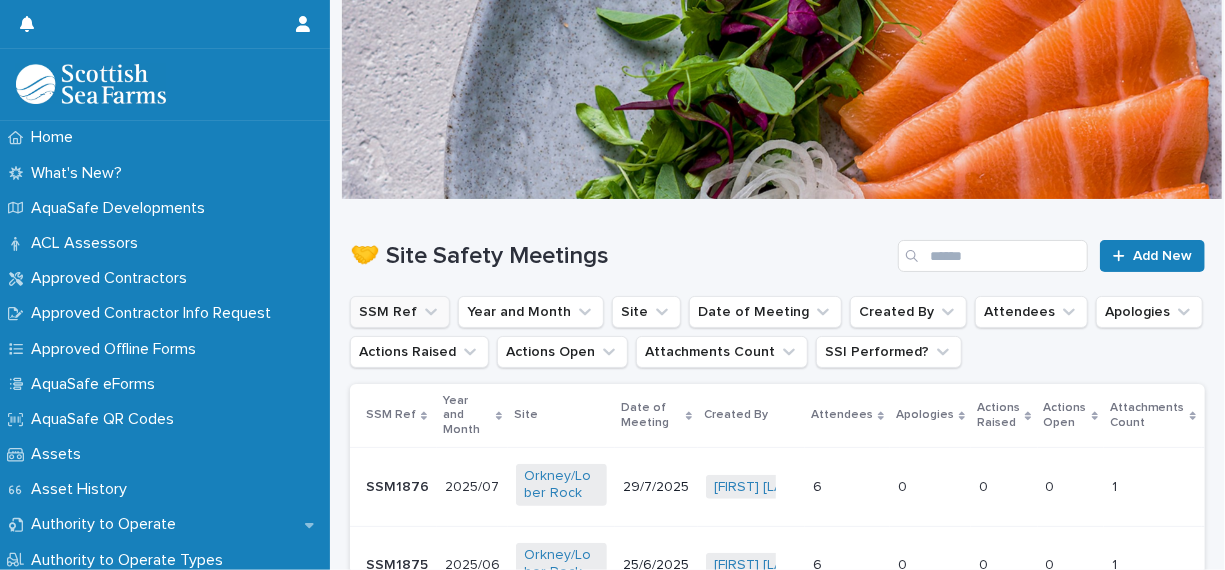 click 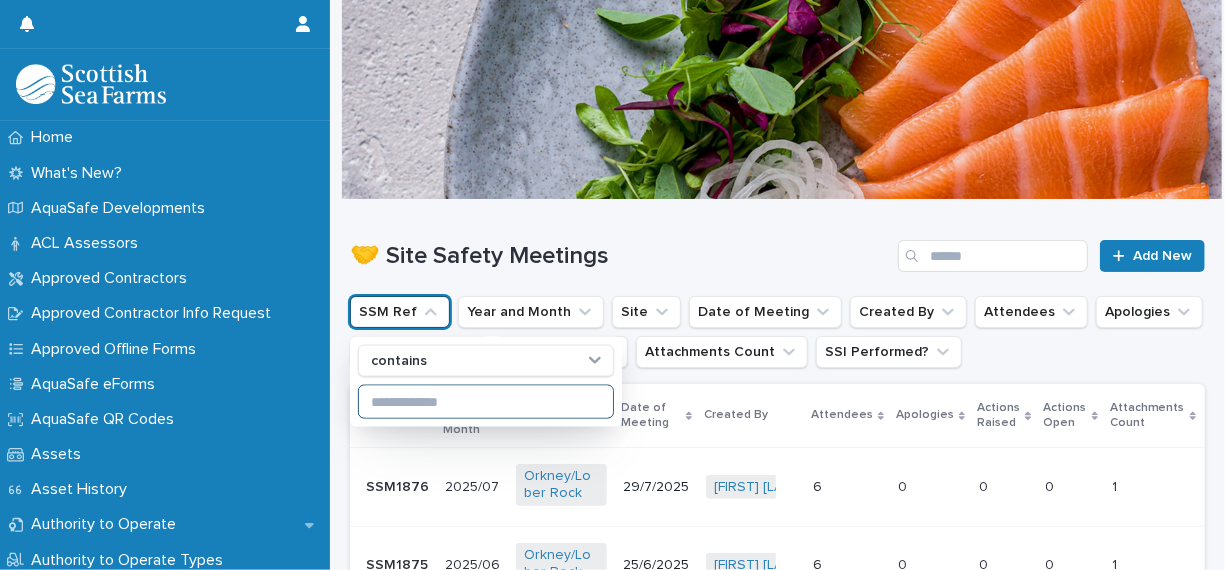 click at bounding box center (486, 402) 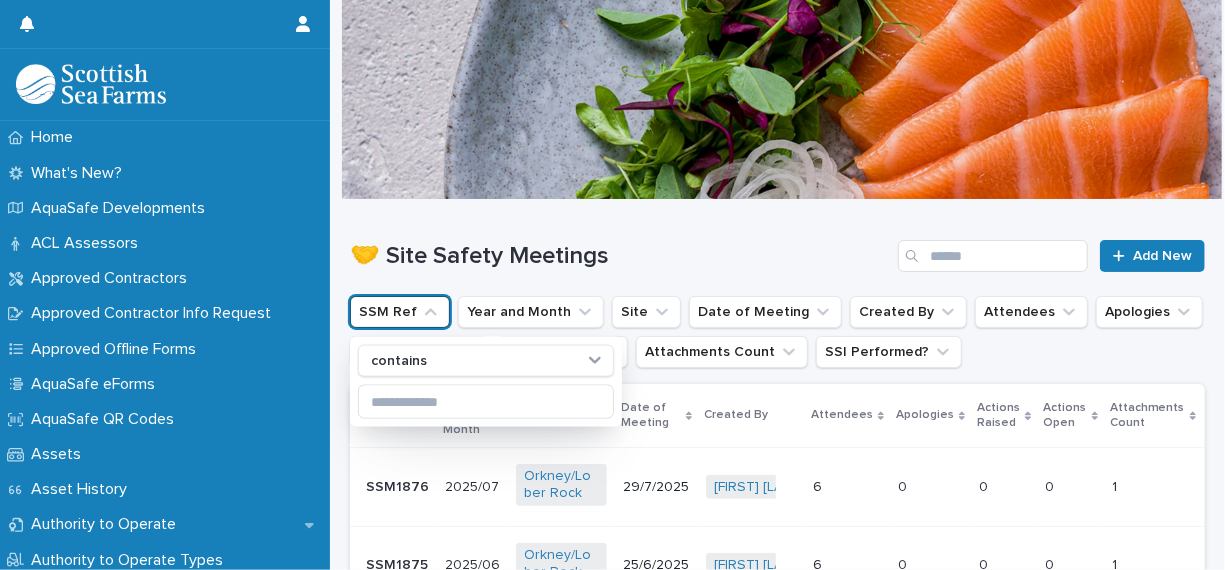 click on "🤝 Site Safety Meetings" at bounding box center (620, 256) 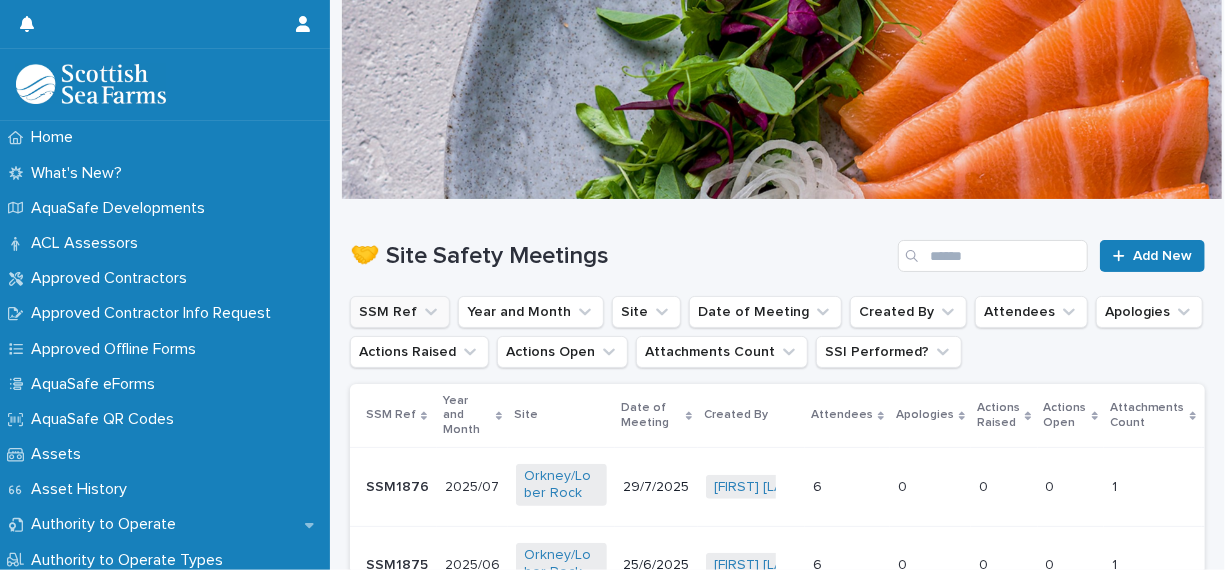 click on "SSM Ref" at bounding box center [400, 312] 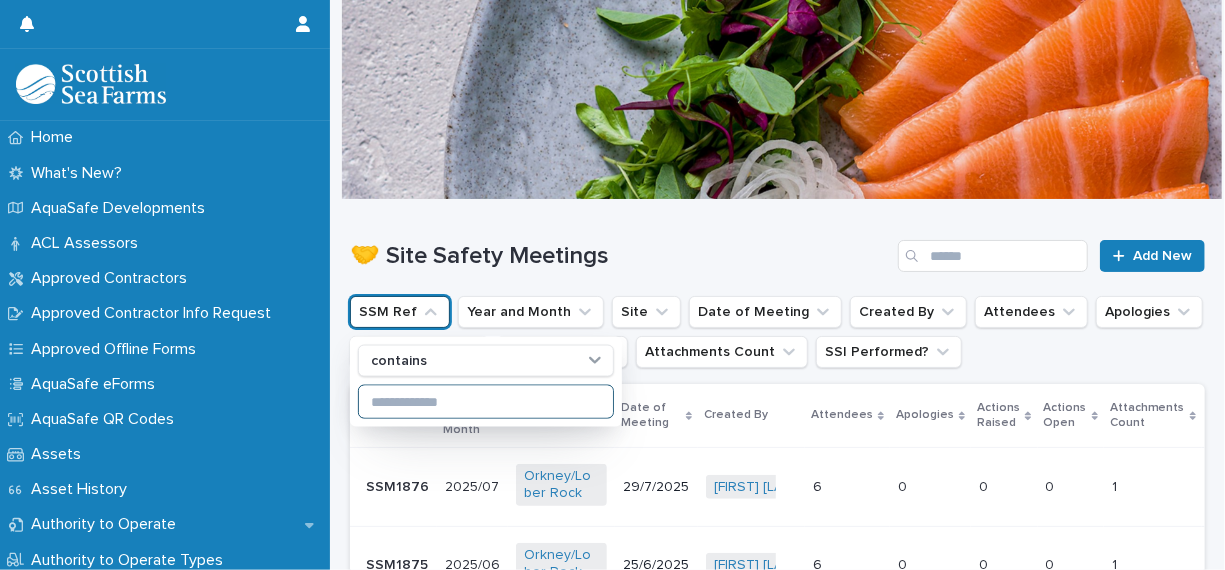 click at bounding box center [486, 402] 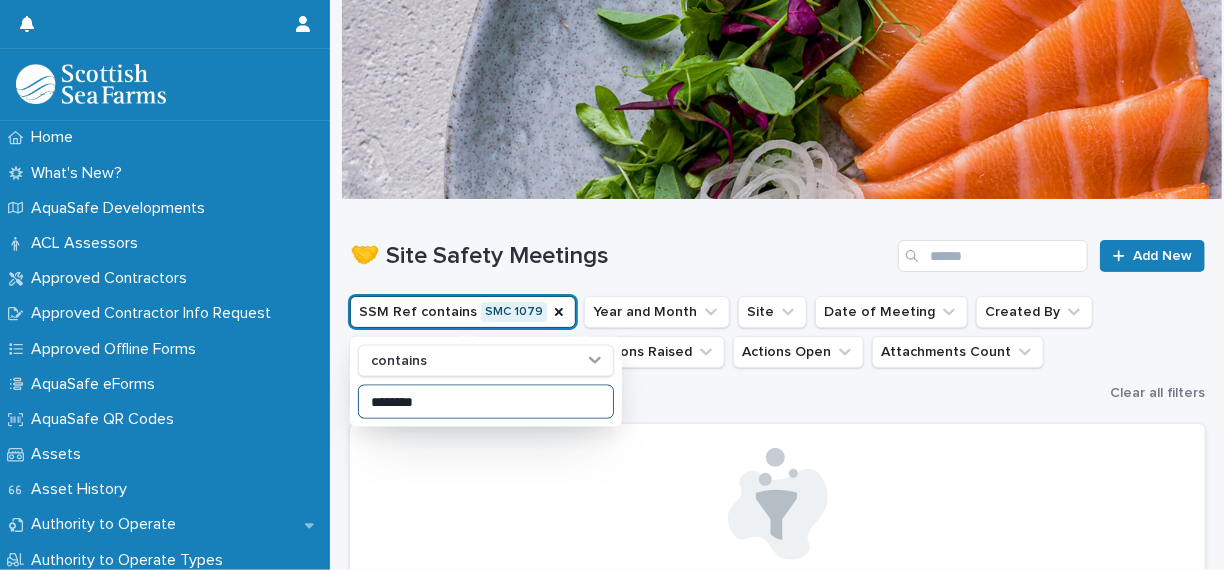 type on "********" 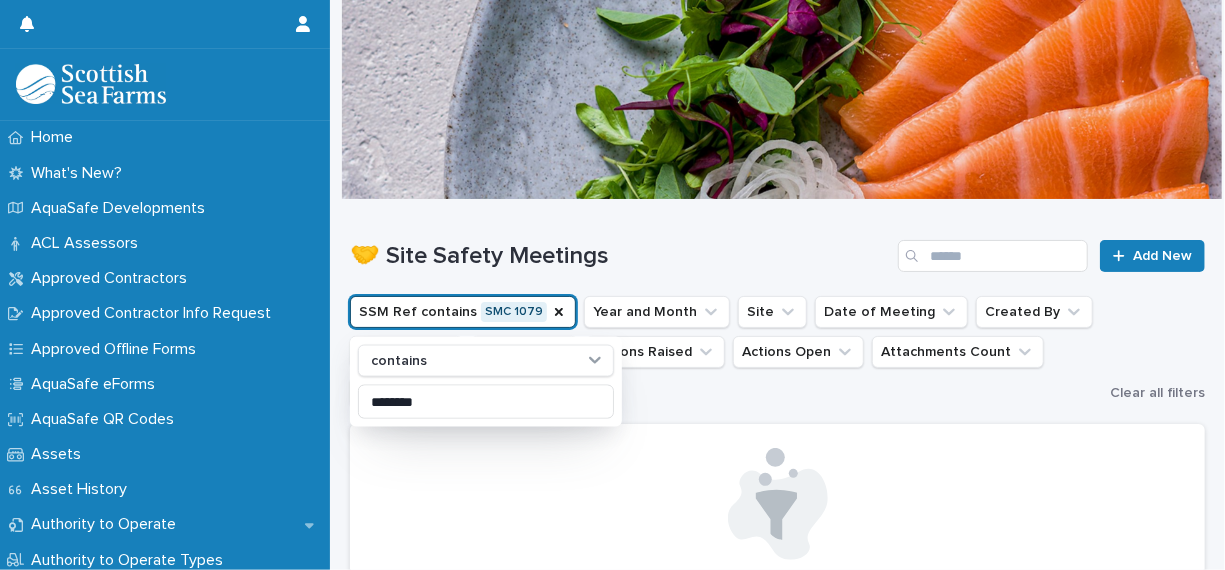 click on "SSM Ref contains SMC 1079 contains ******** Year and Month Site Date of Meeting Created By Attendees Apologies Actions Raised Actions Open Attachments Count SSI Performed?" at bounding box center (726, 352) 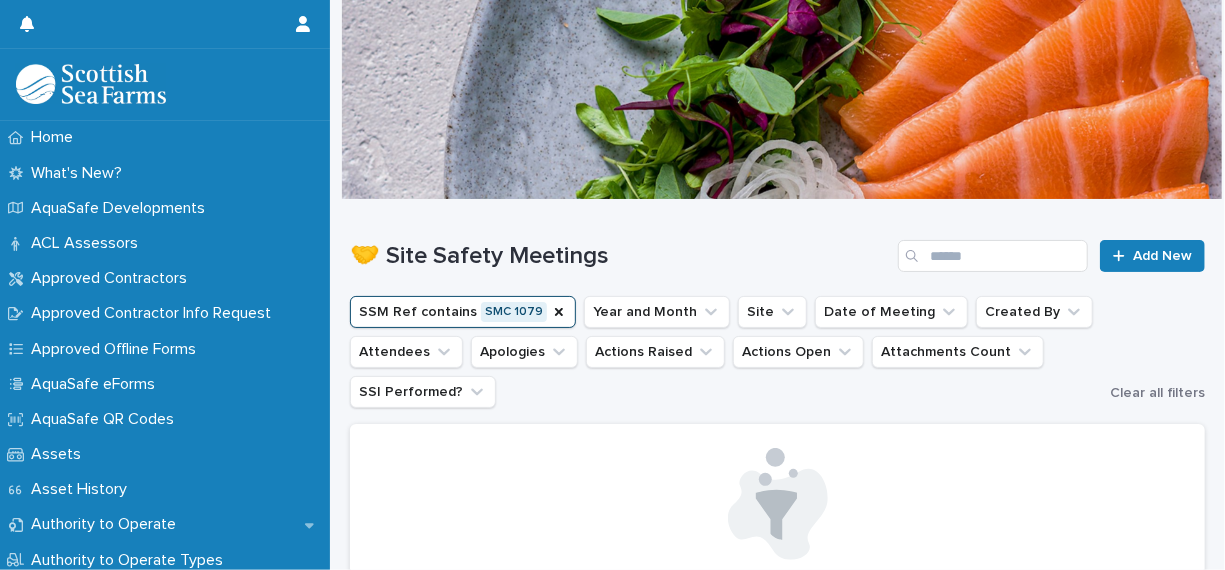 click on "SSM Ref contains SMC 1079" at bounding box center [463, 312] 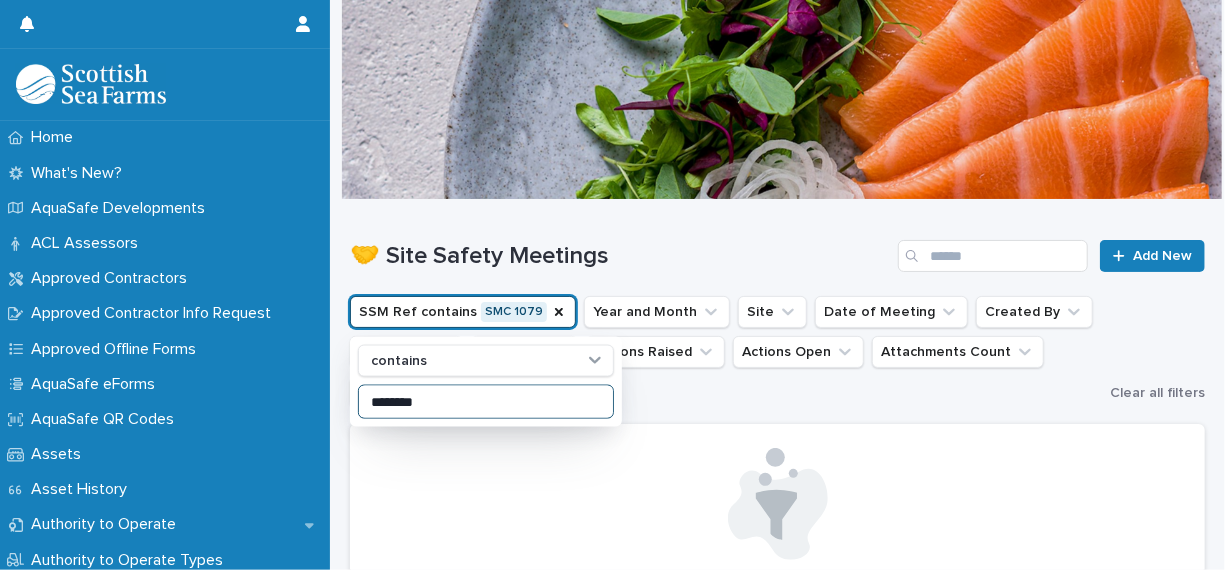 click on "********" at bounding box center (486, 402) 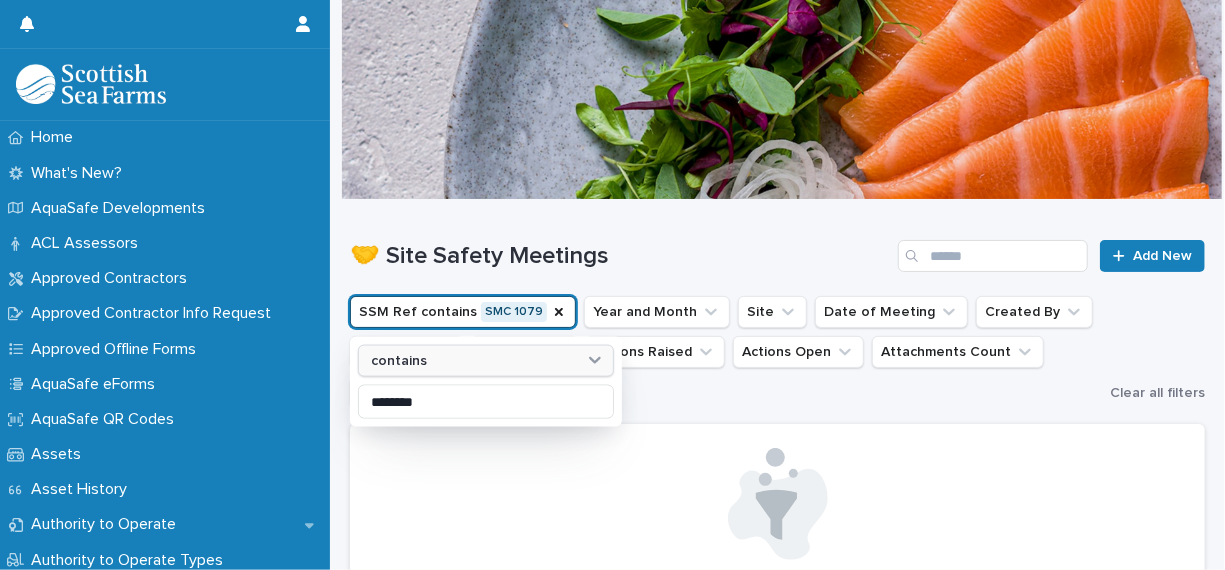 click on "contains" at bounding box center [473, 360] 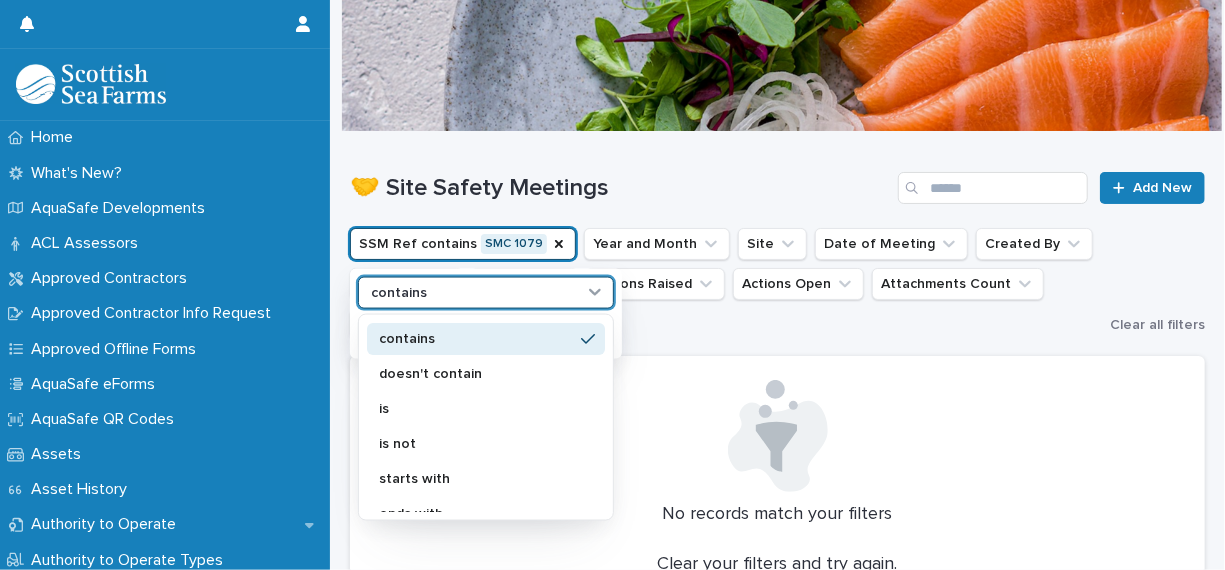 scroll, scrollTop: 100, scrollLeft: 0, axis: vertical 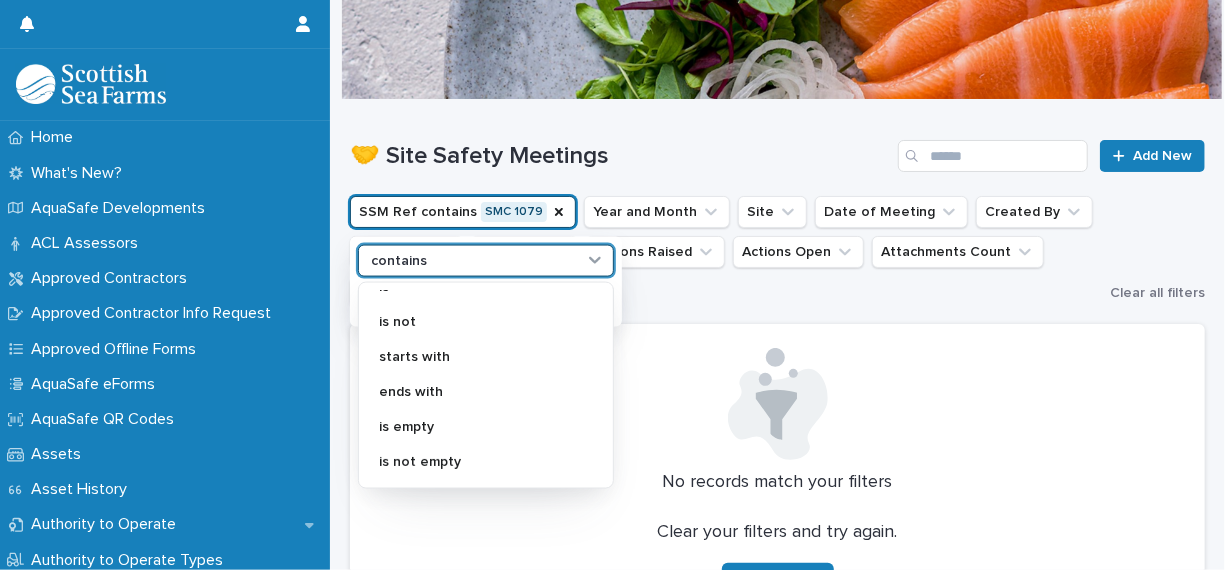 click at bounding box center (777, 404) 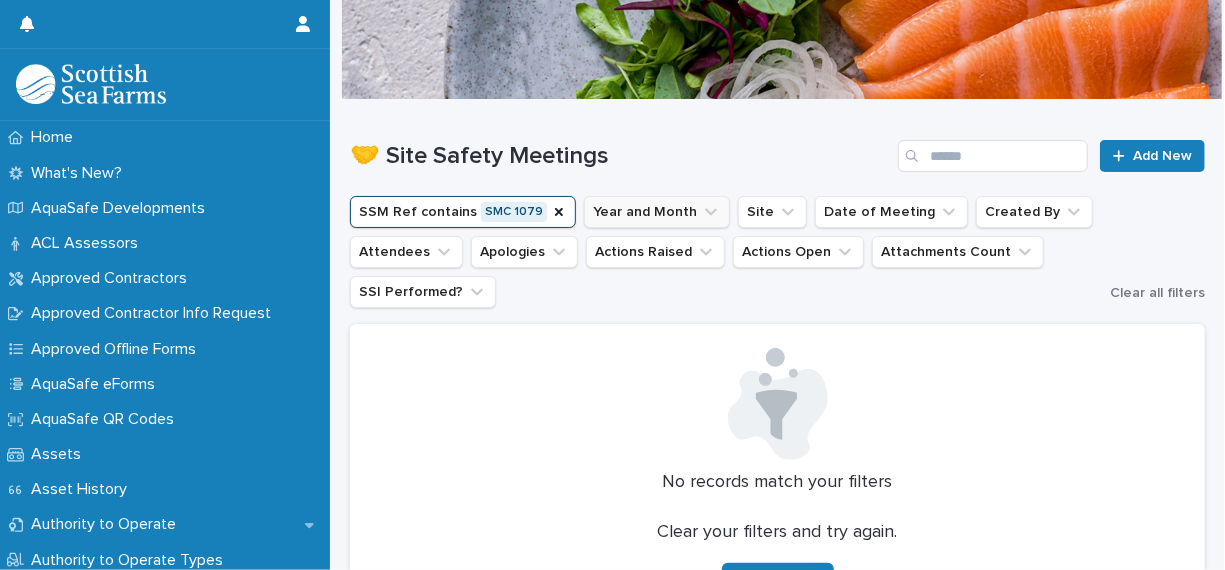 click on "Year and Month" at bounding box center [657, 212] 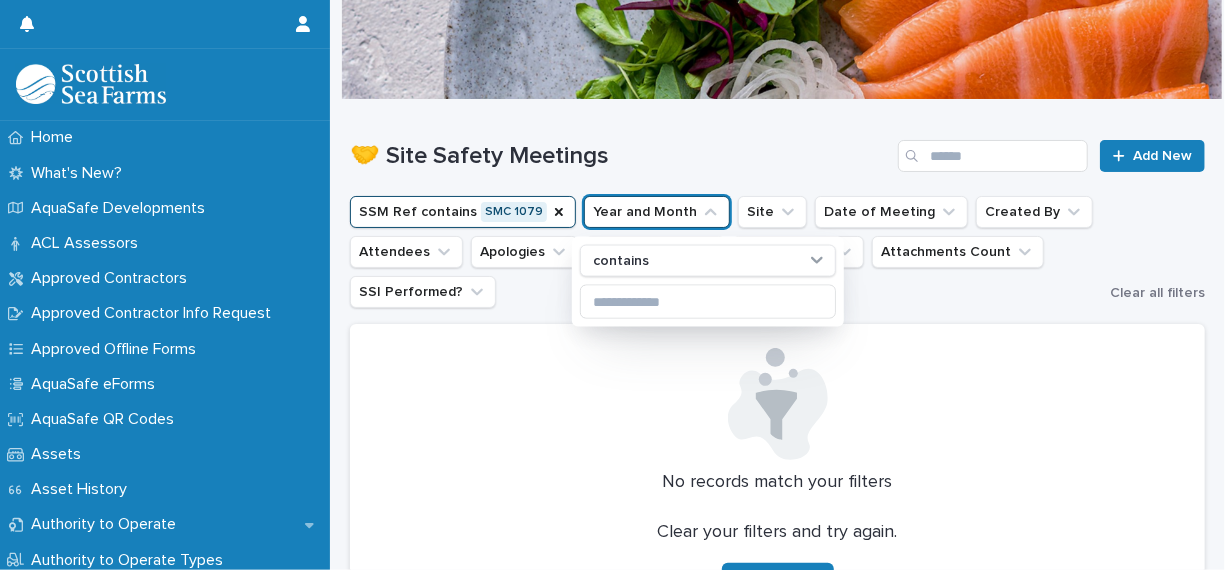 click on "Year and Month" at bounding box center (657, 212) 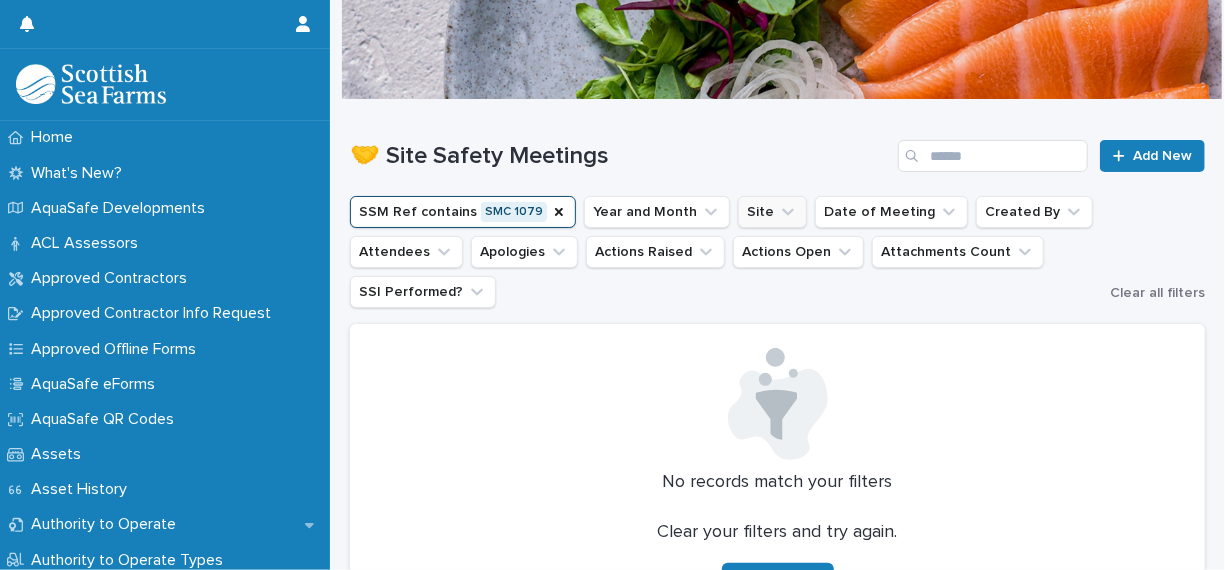 click 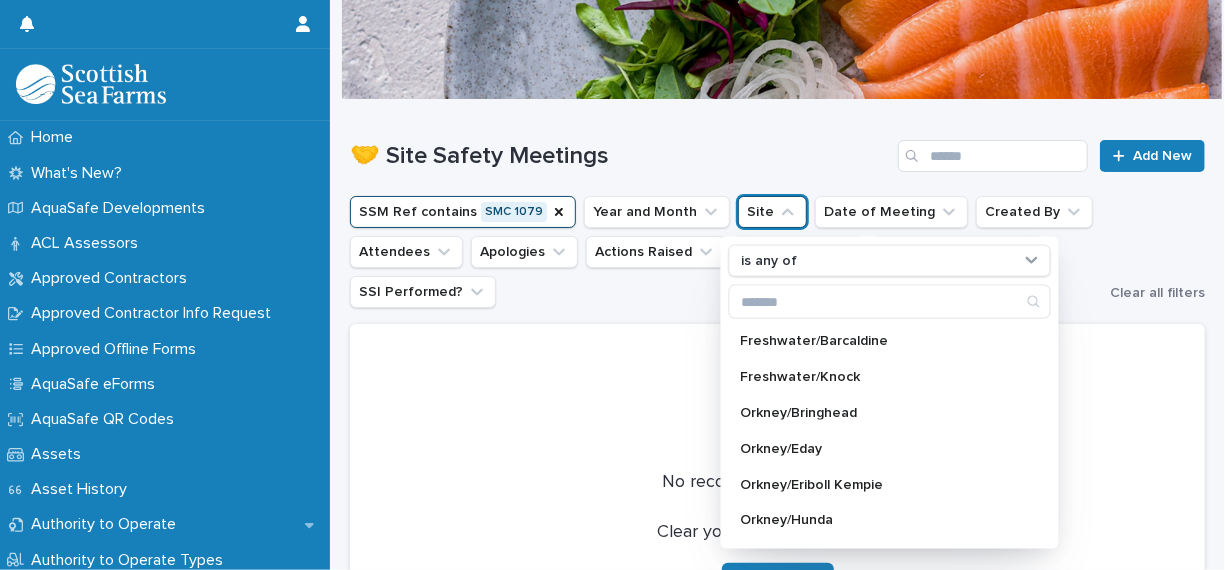 click 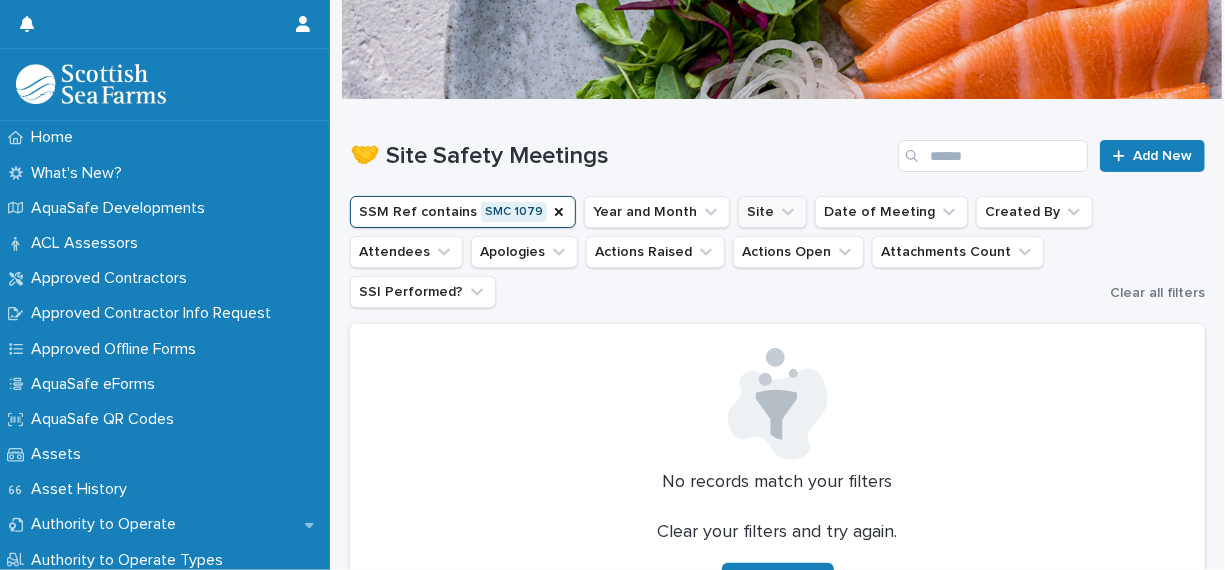 click 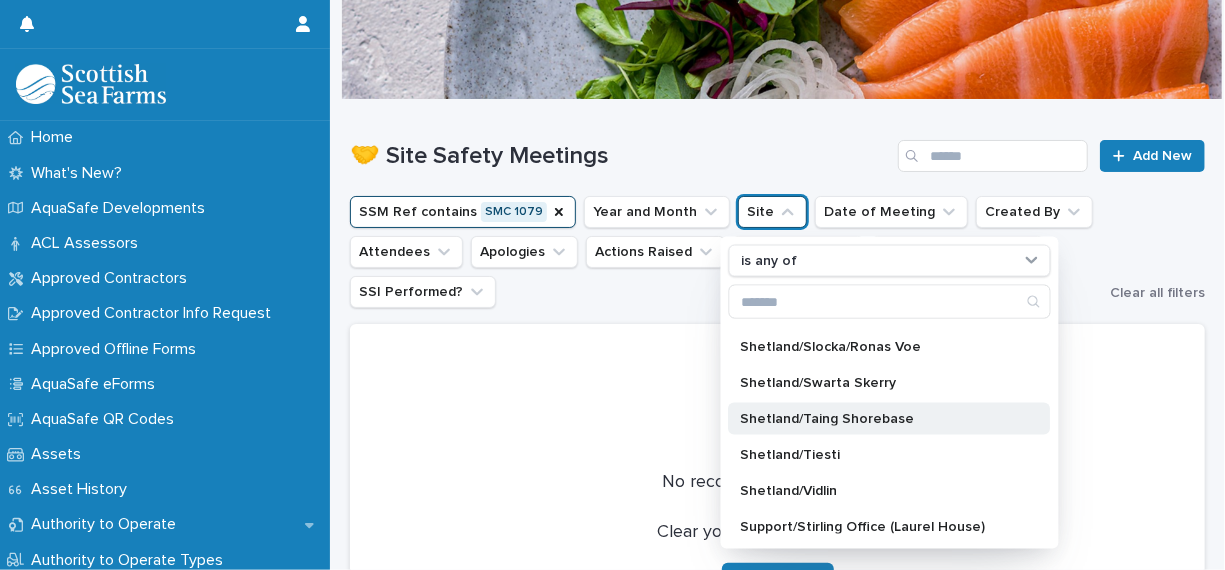 scroll, scrollTop: 1580, scrollLeft: 0, axis: vertical 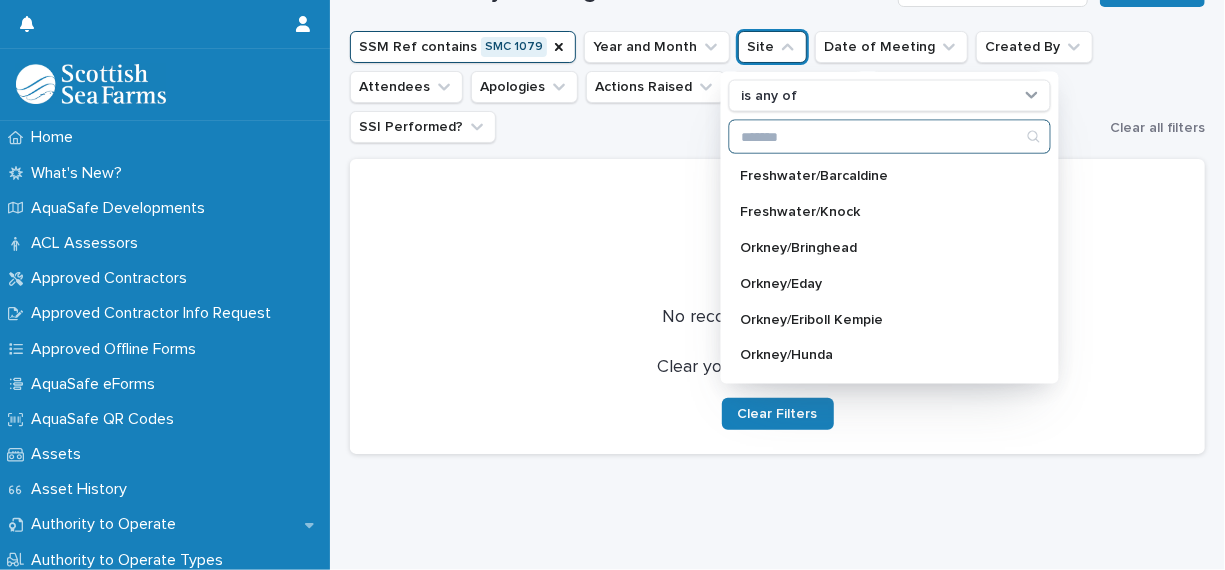 click at bounding box center [890, 137] 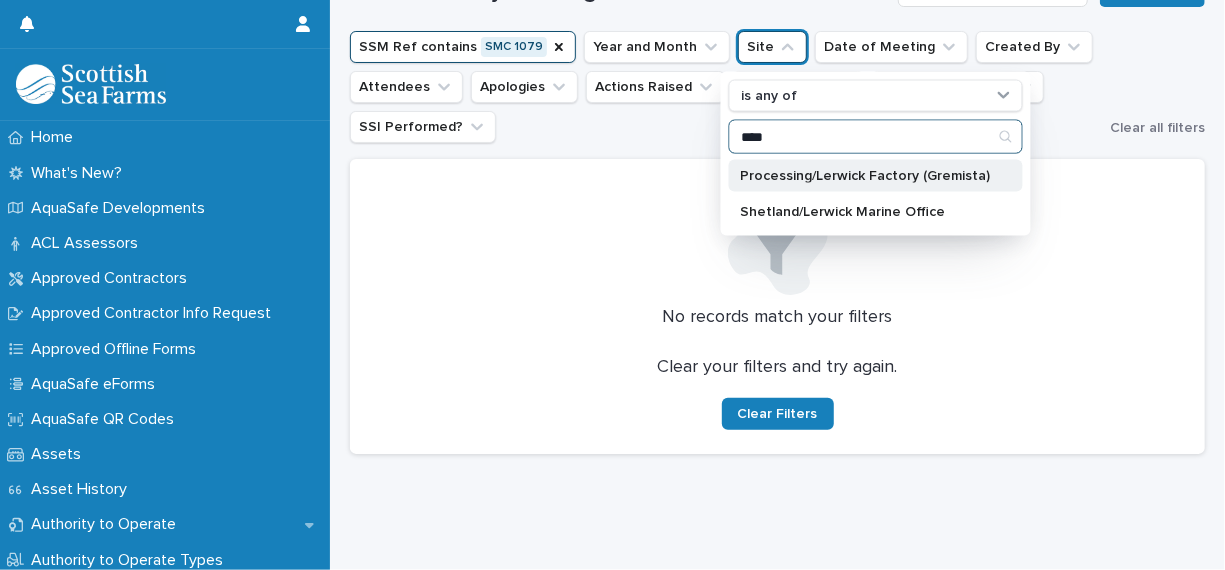 type on "****" 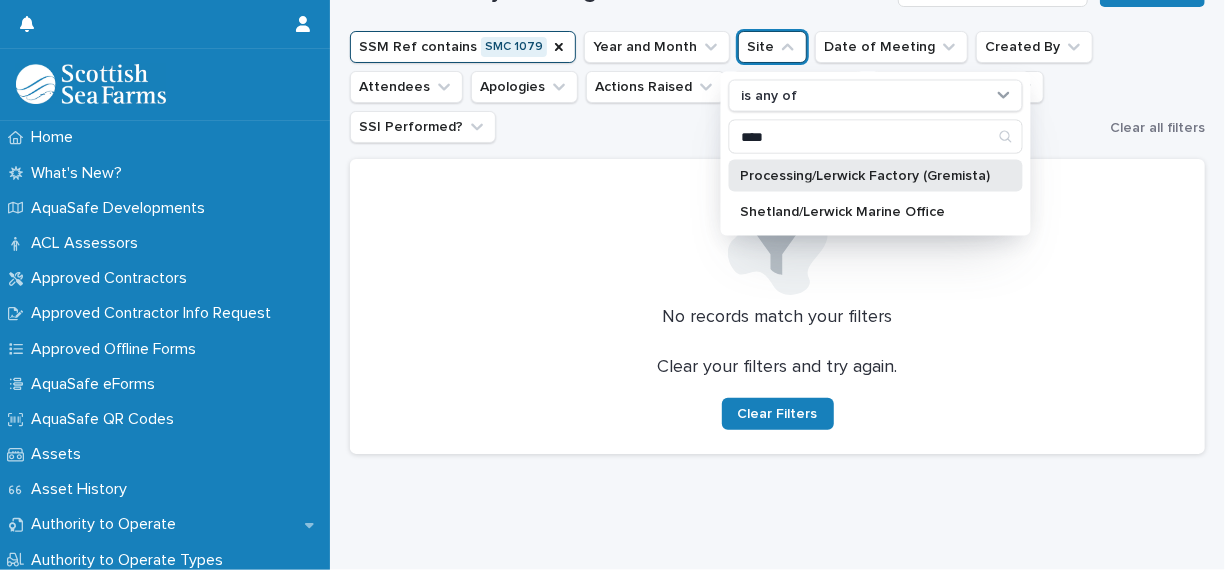 click on "Processing/Lerwick Factory (Gremista)" at bounding box center (866, 176) 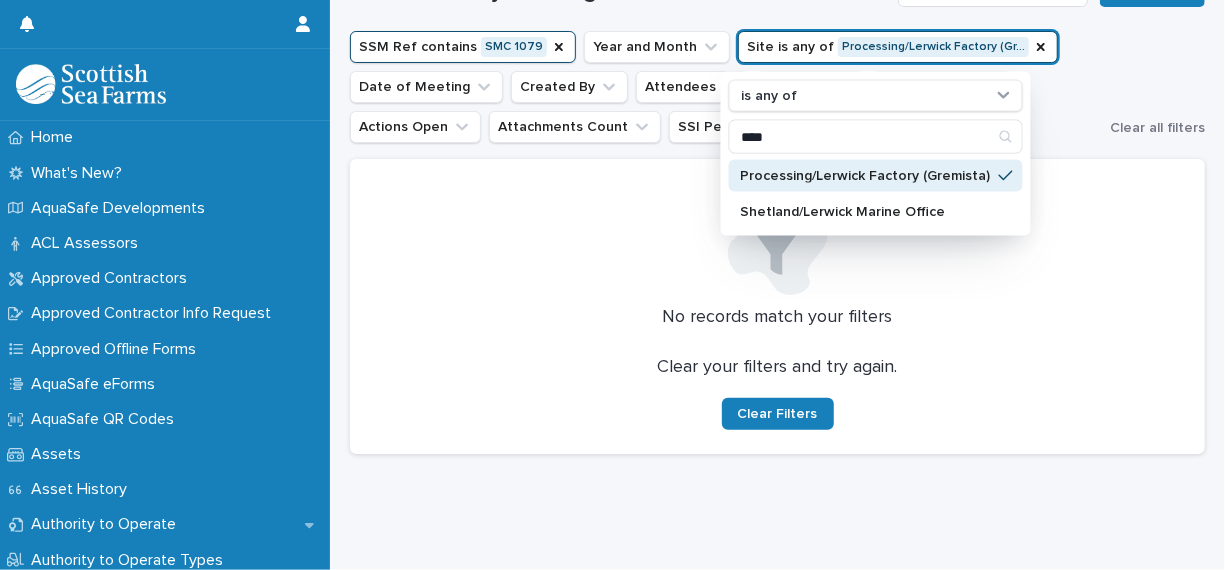 click on "Processing/Lerwick Factory (Gremista)" at bounding box center (866, 176) 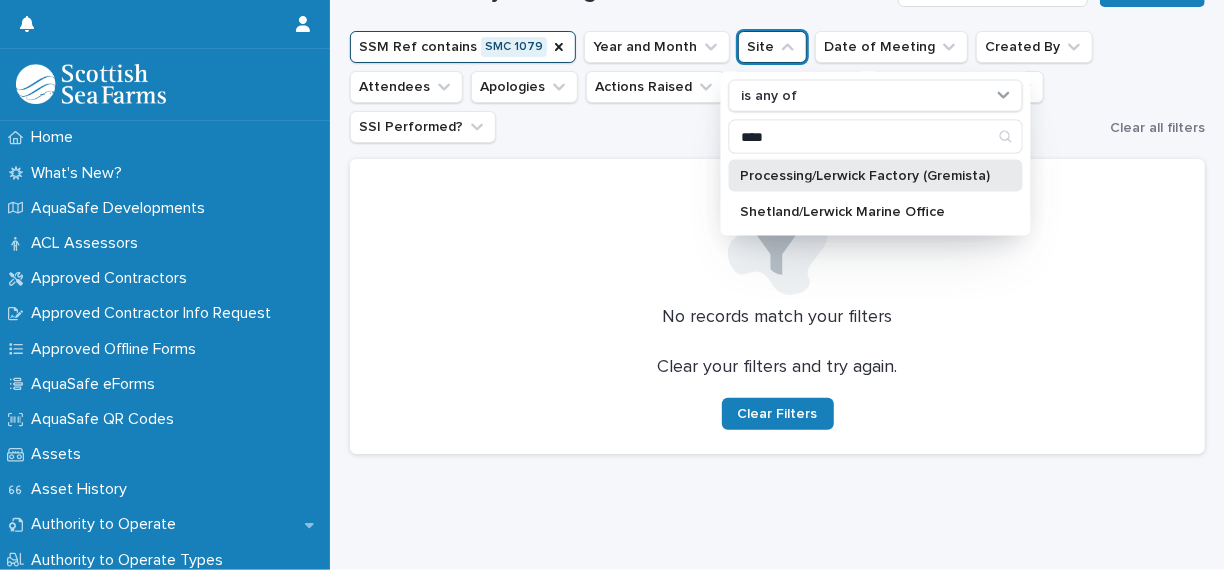click on "Processing/Lerwick Factory (Gremista)" at bounding box center [866, 176] 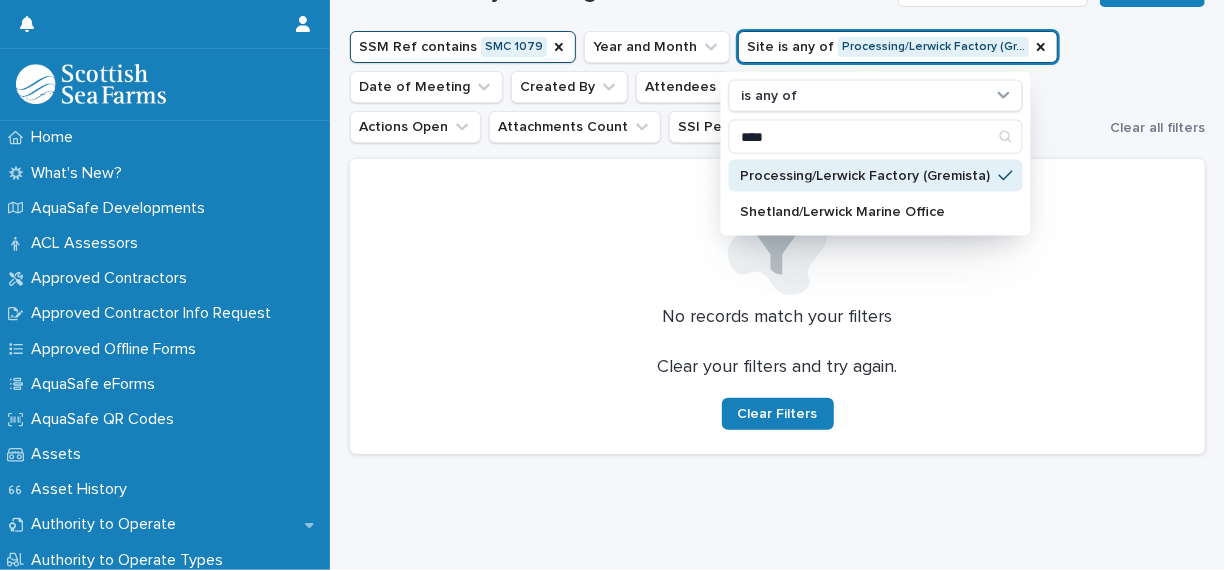 click on "SSM Ref contains SMC 1079 Year and Month Site is any of Processing/Lerwick Factory (Gr… is any of **** Processing/Lerwick Factory (Gremista) Shetland/Lerwick Marine Office Date of Meeting Created By Attendees Apologies Actions Raised Actions Open Attachments Count SSI Performed?" at bounding box center (726, 87) 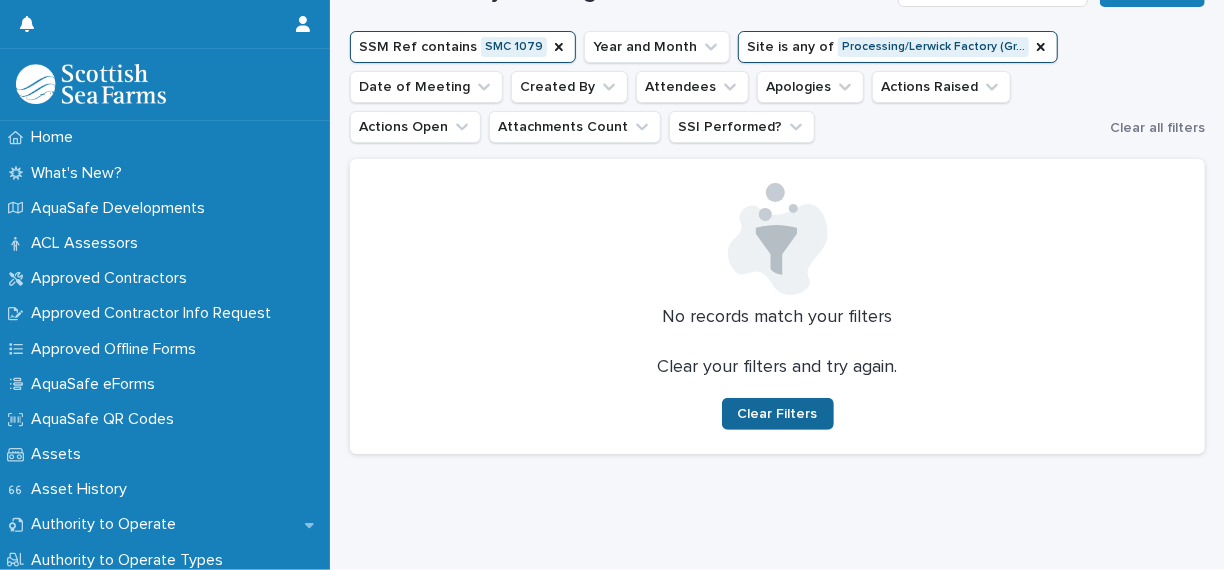 click on "Clear Filters" at bounding box center [778, 414] 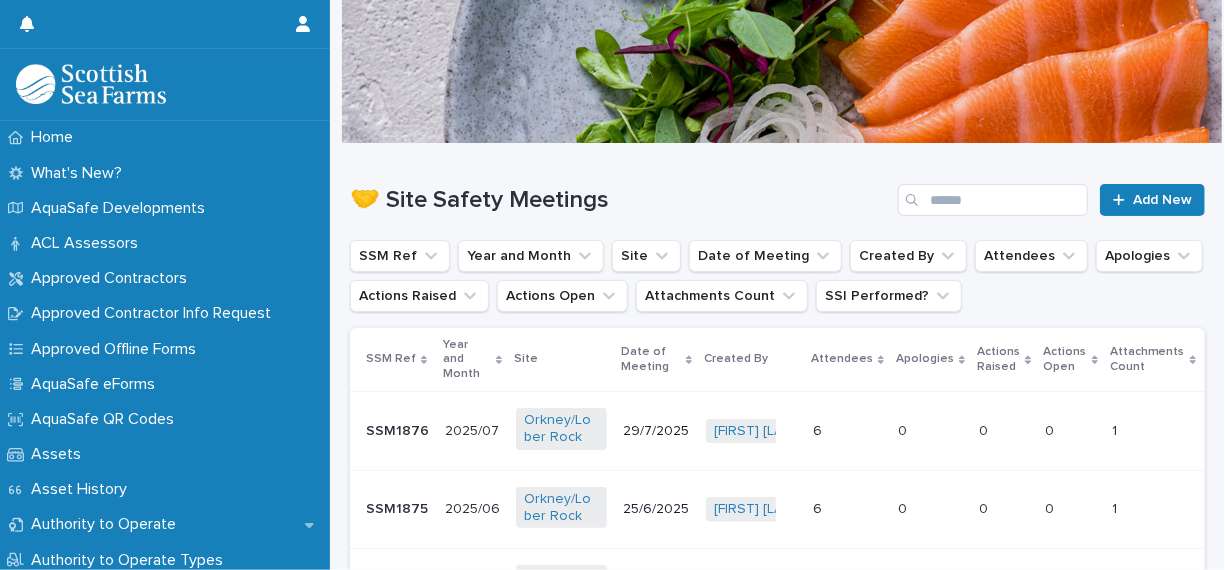 scroll, scrollTop: 100, scrollLeft: 0, axis: vertical 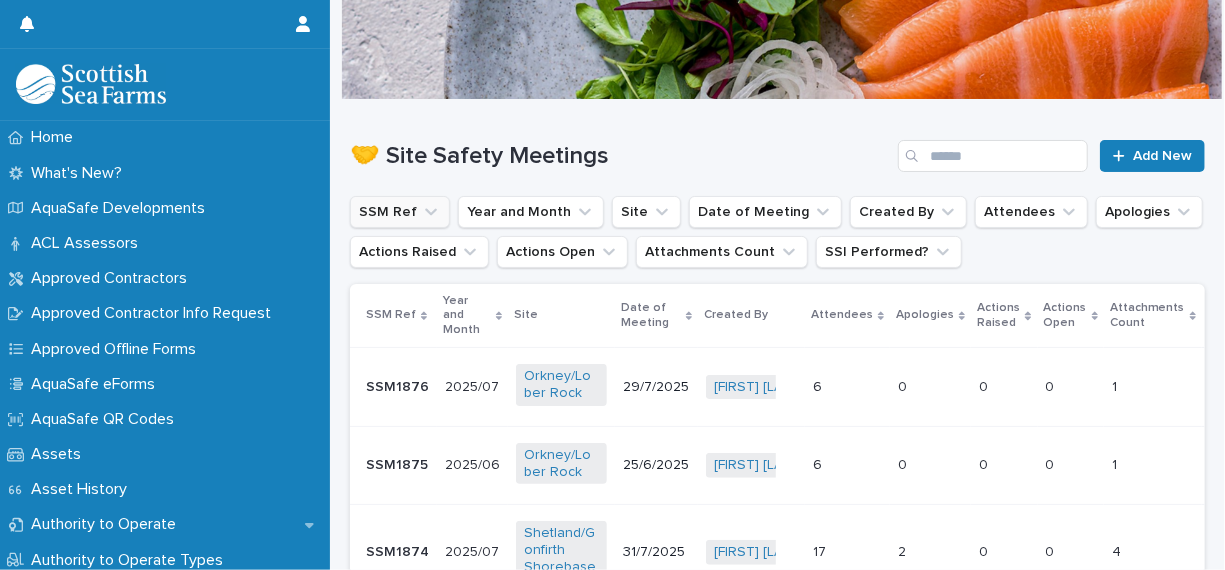 click 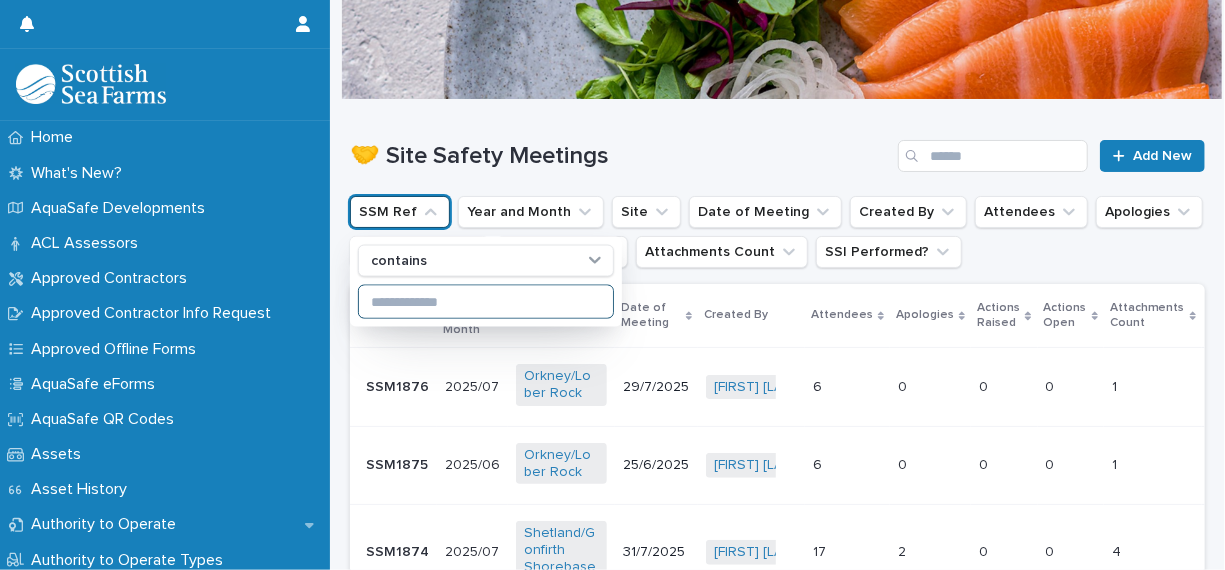 click at bounding box center [486, 302] 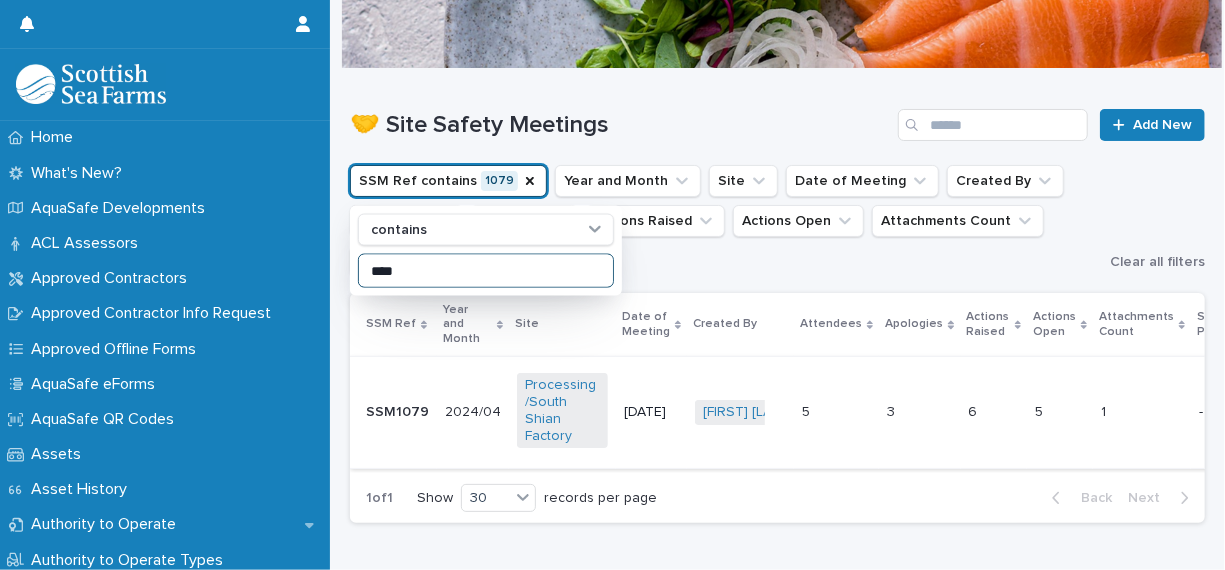 scroll, scrollTop: 100, scrollLeft: 0, axis: vertical 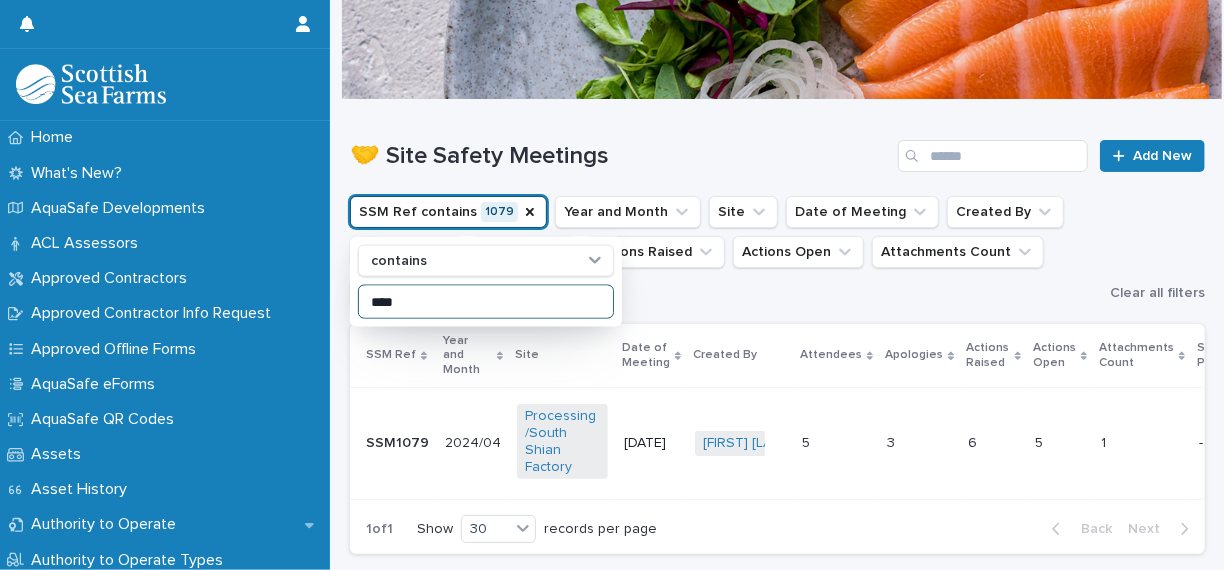 type on "****" 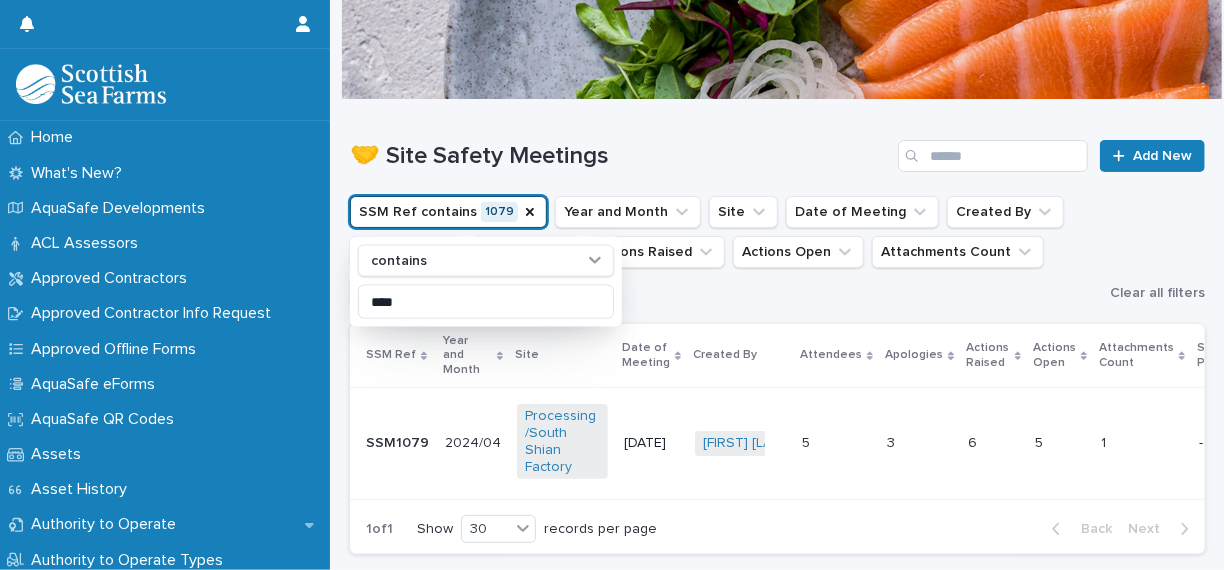 click on "SSM Ref contains 1079 contains **** Year and Month Site Date of Meeting Created By Attendees Apologies Actions Raised Actions Open Attachments Count SSI Performed?" at bounding box center [726, 252] 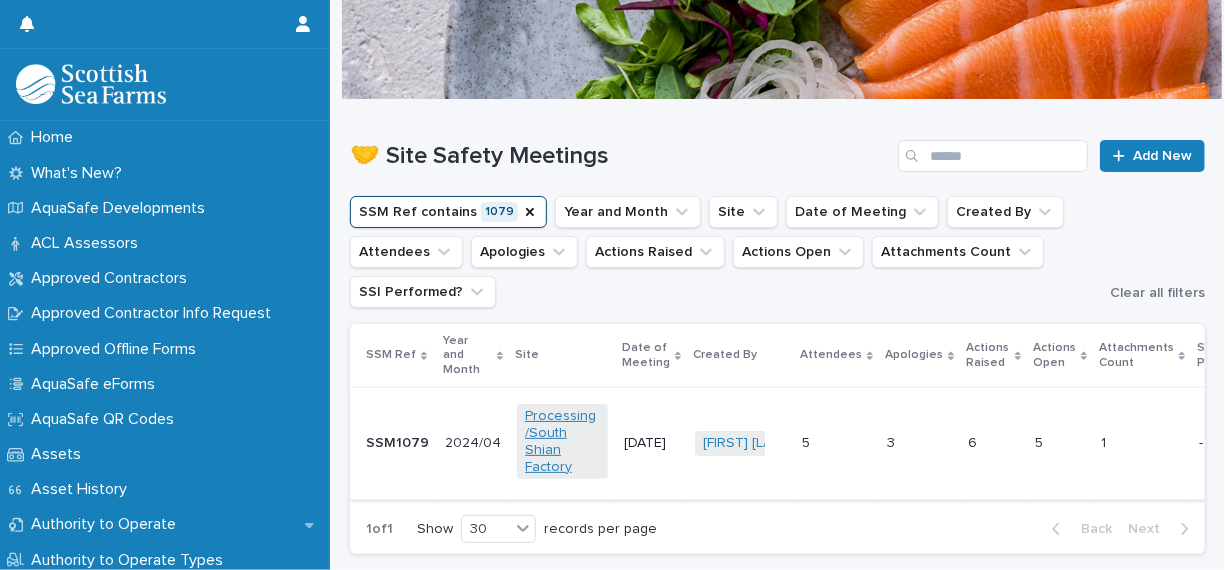 click on "Processing/South Shian Factory" at bounding box center [562, 441] 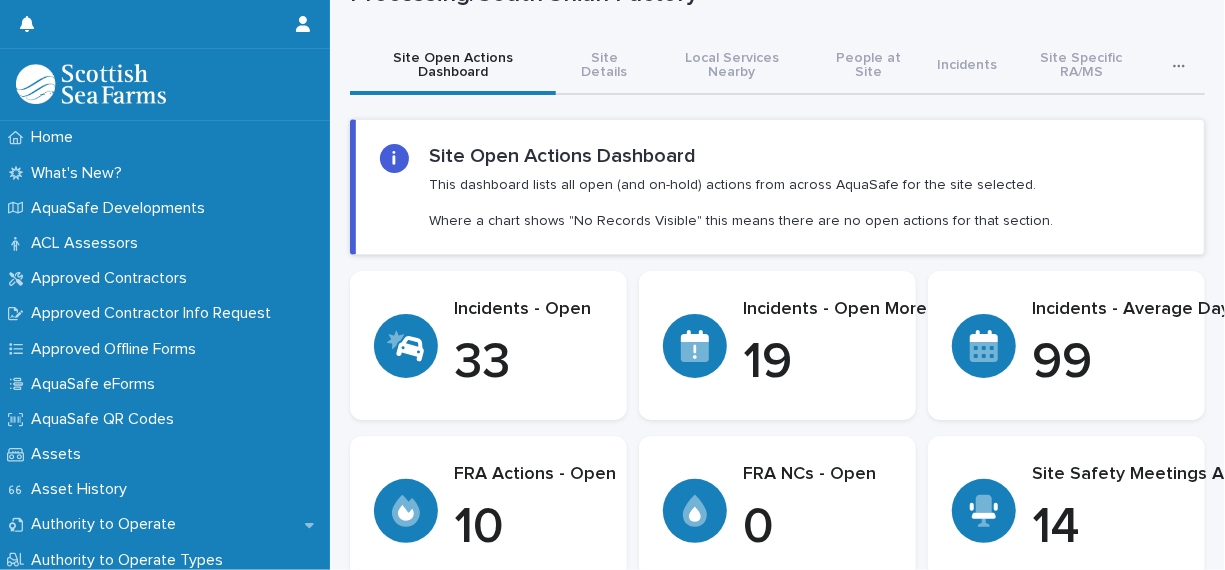 scroll, scrollTop: 300, scrollLeft: 0, axis: vertical 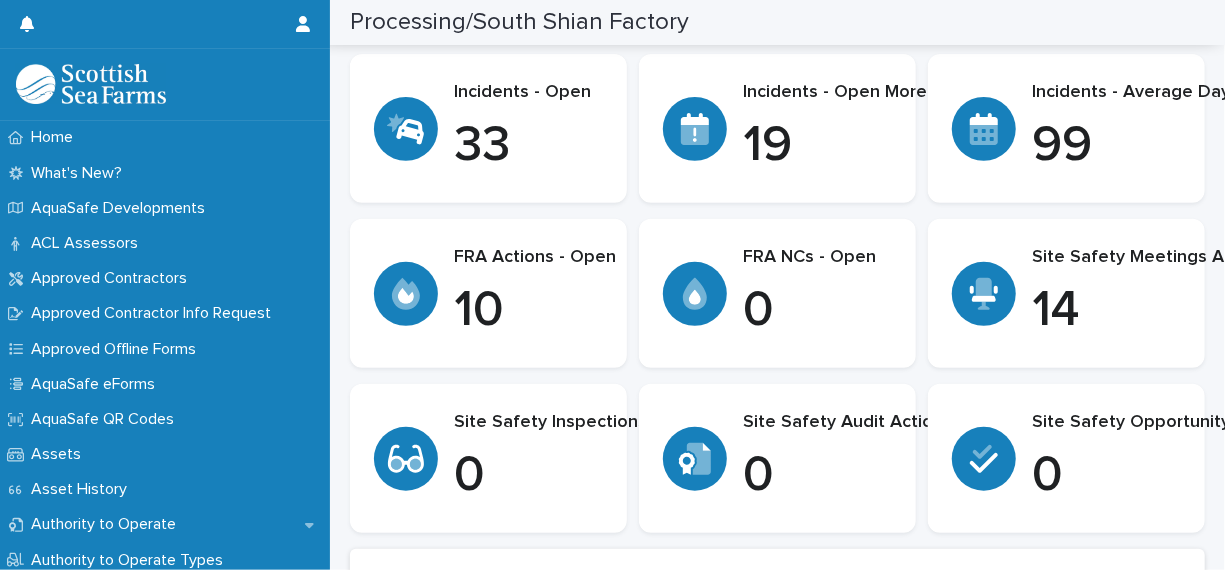 click 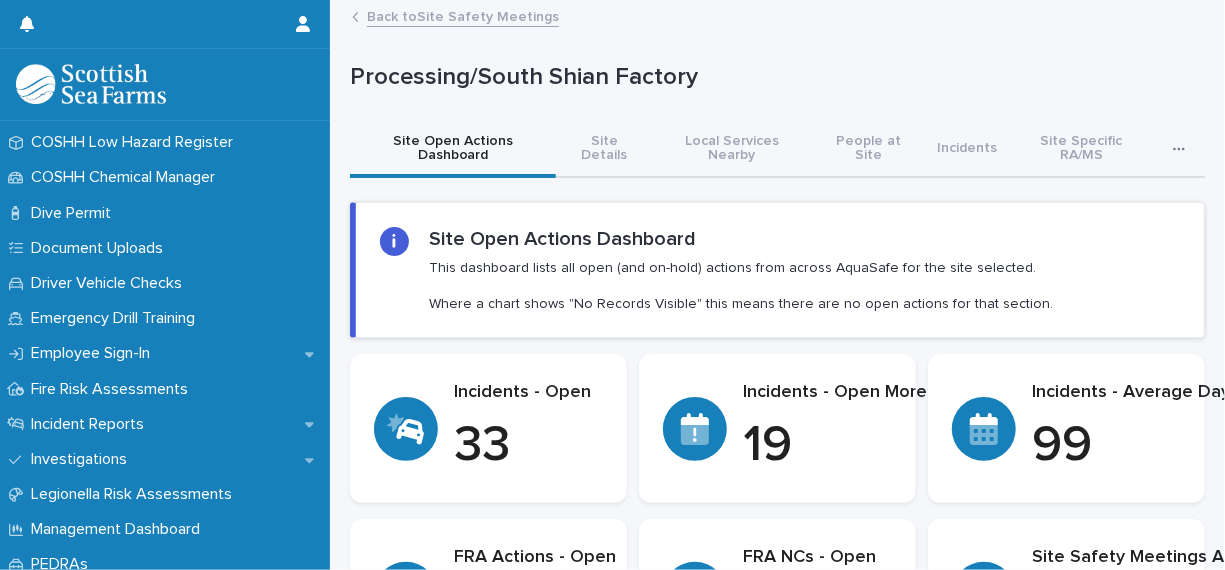 scroll, scrollTop: 400, scrollLeft: 0, axis: vertical 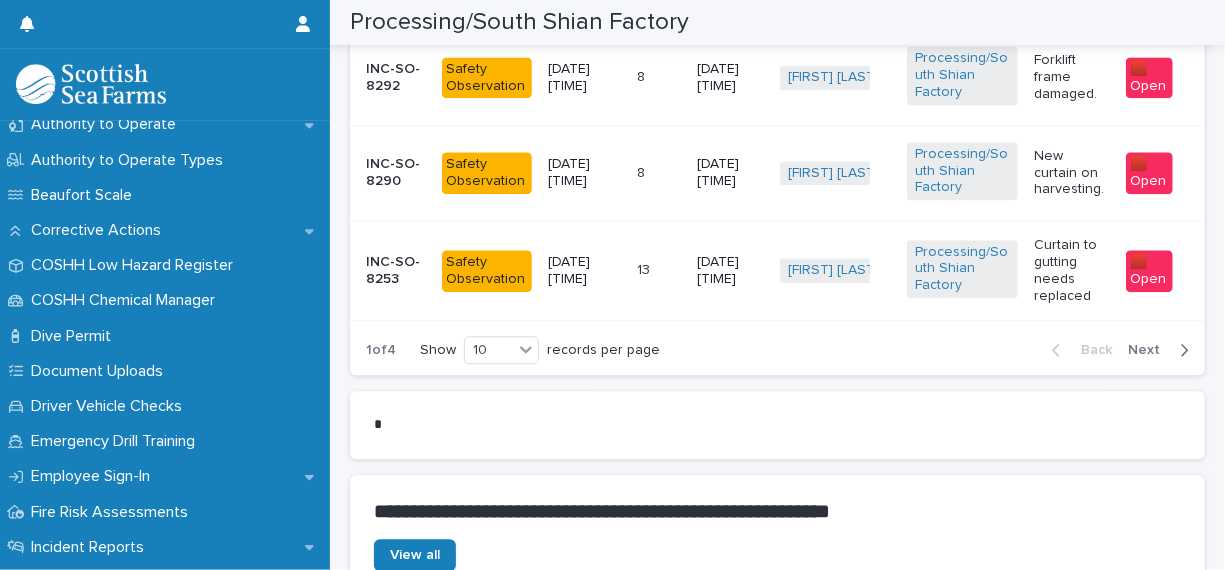 click on "Next" at bounding box center (1162, 350) 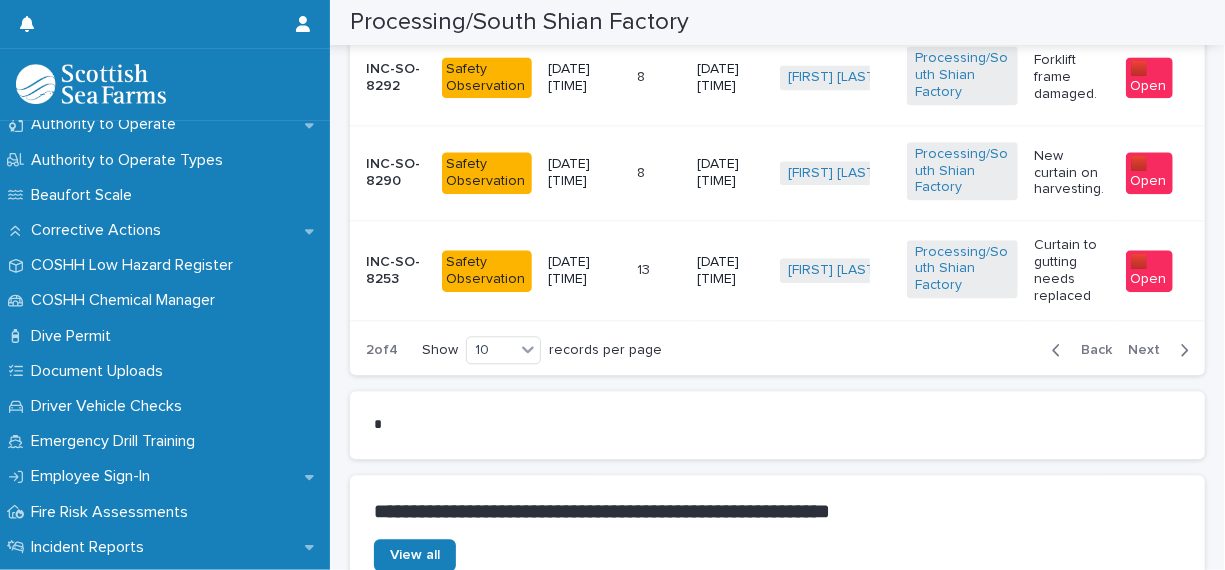 click on "Next" at bounding box center (1150, 350) 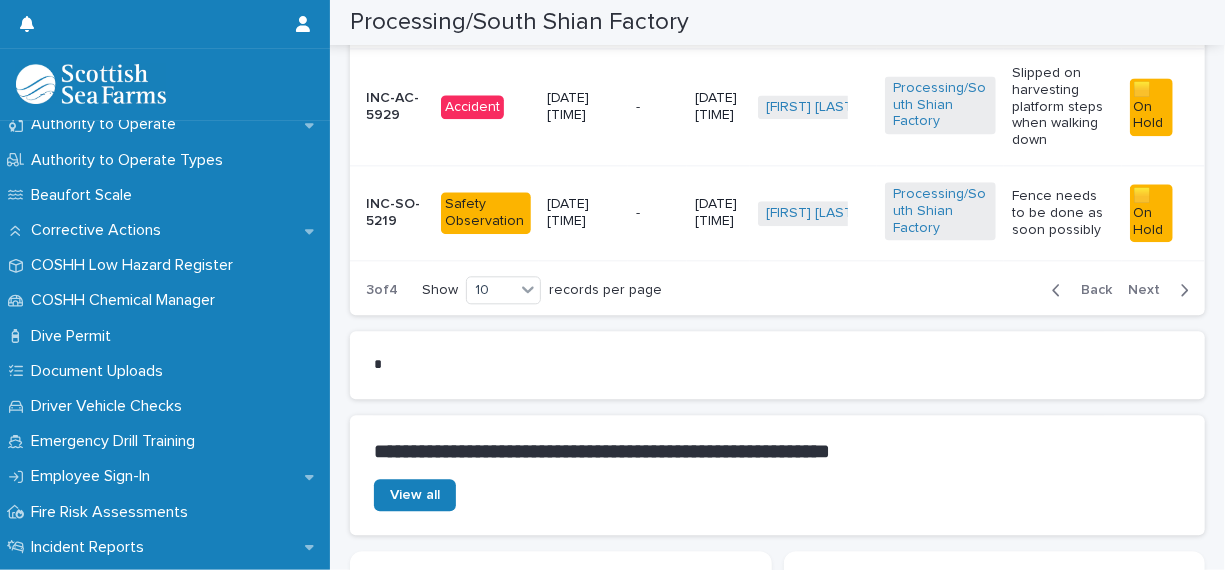 click on "Next" at bounding box center [1150, 290] 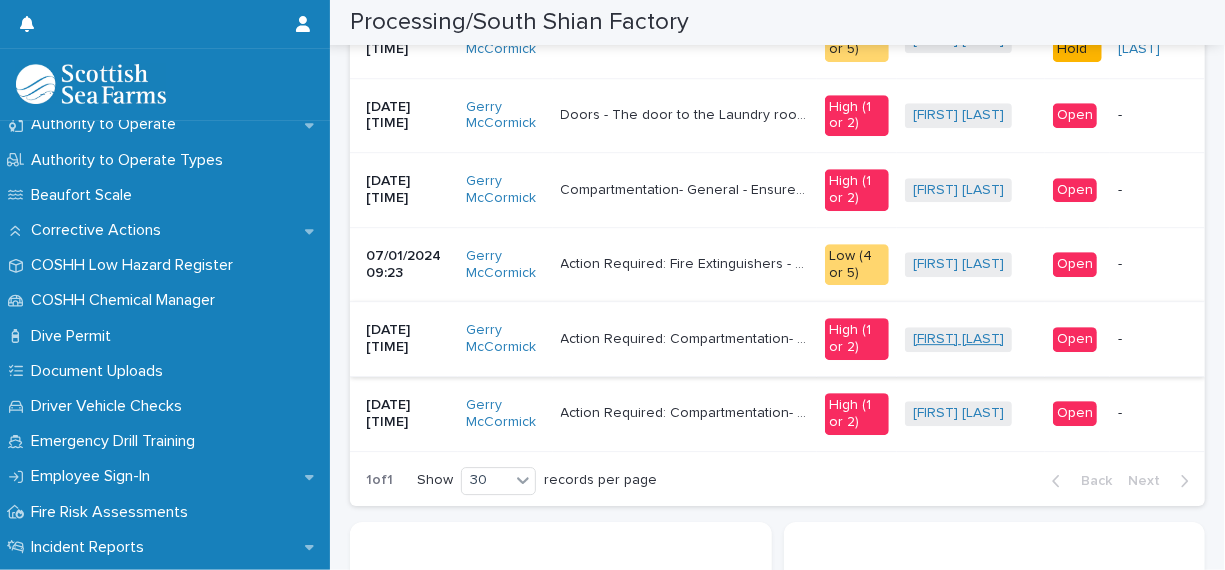 scroll, scrollTop: 2800, scrollLeft: 0, axis: vertical 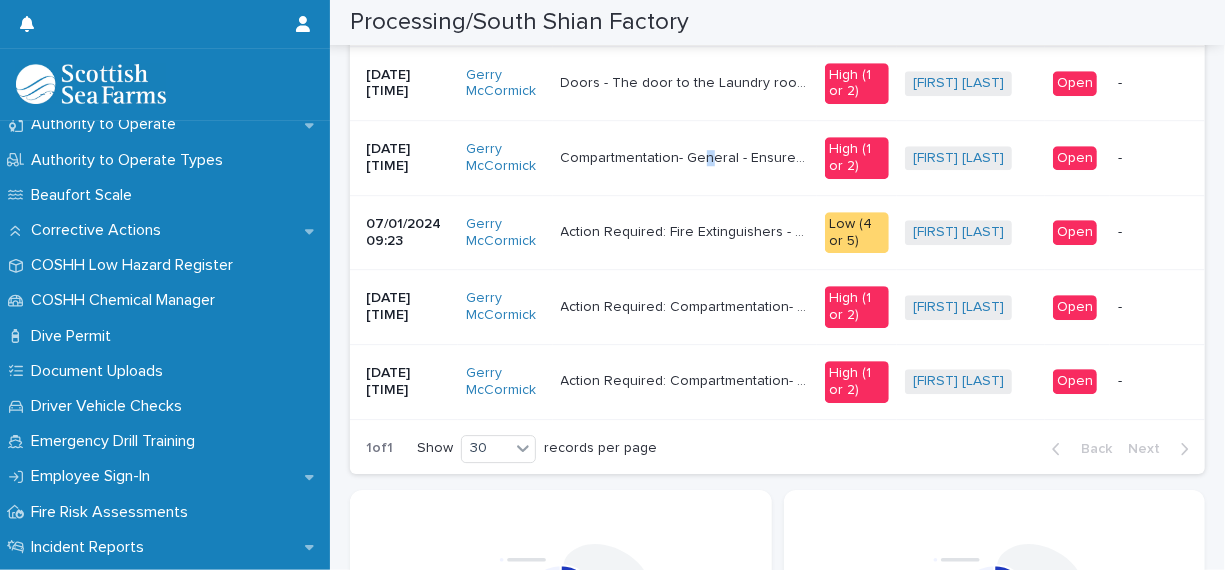click on "Compartmentation- General - Ensure fire resisting structures are repaired by a competent person/approved third party contractor to seal any openings where fire stopping / fire protected structure are seen to be missing applying approved materials within a reasonable timescale. This was noted where services and cables pass through
ceilings." at bounding box center [687, 156] 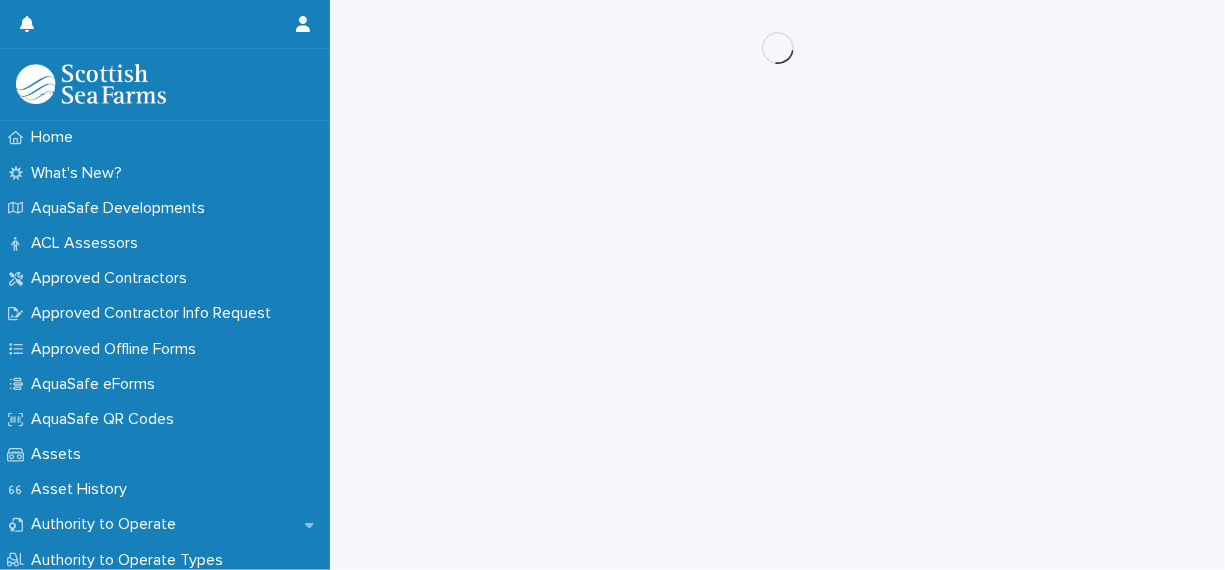 scroll, scrollTop: 0, scrollLeft: 0, axis: both 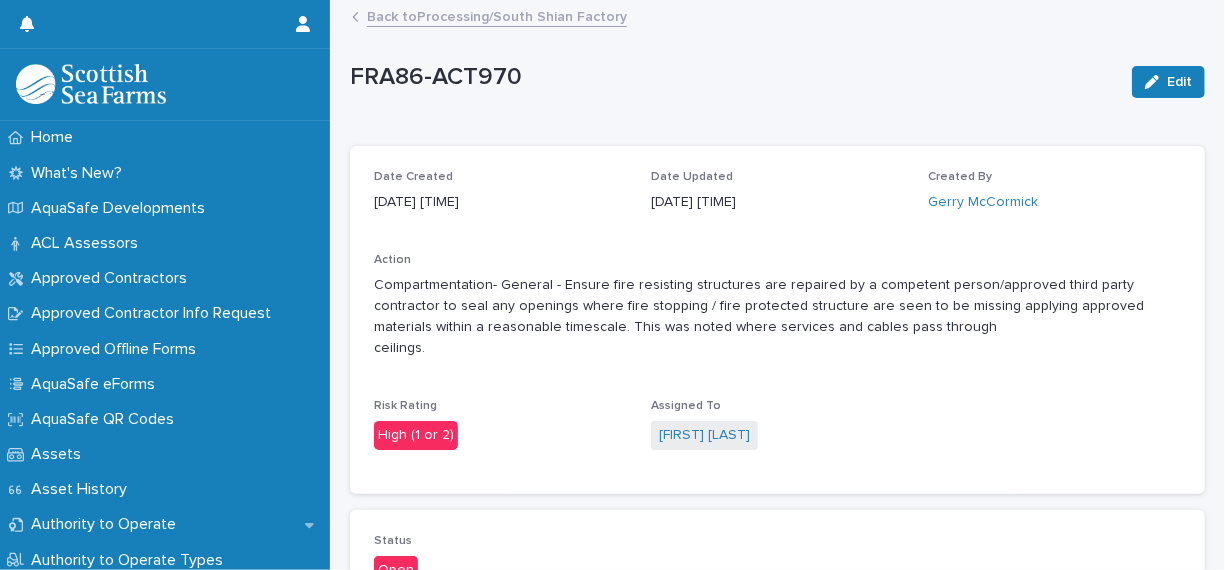 click on "Back to  Processing/South Shian Factory" at bounding box center (497, 15) 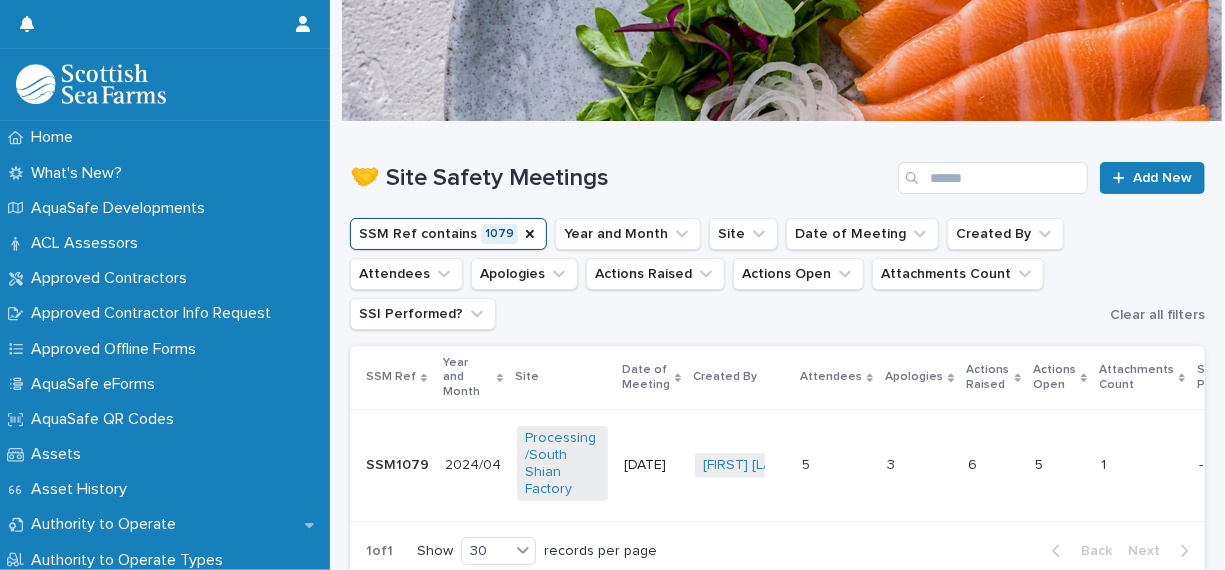 scroll, scrollTop: 200, scrollLeft: 0, axis: vertical 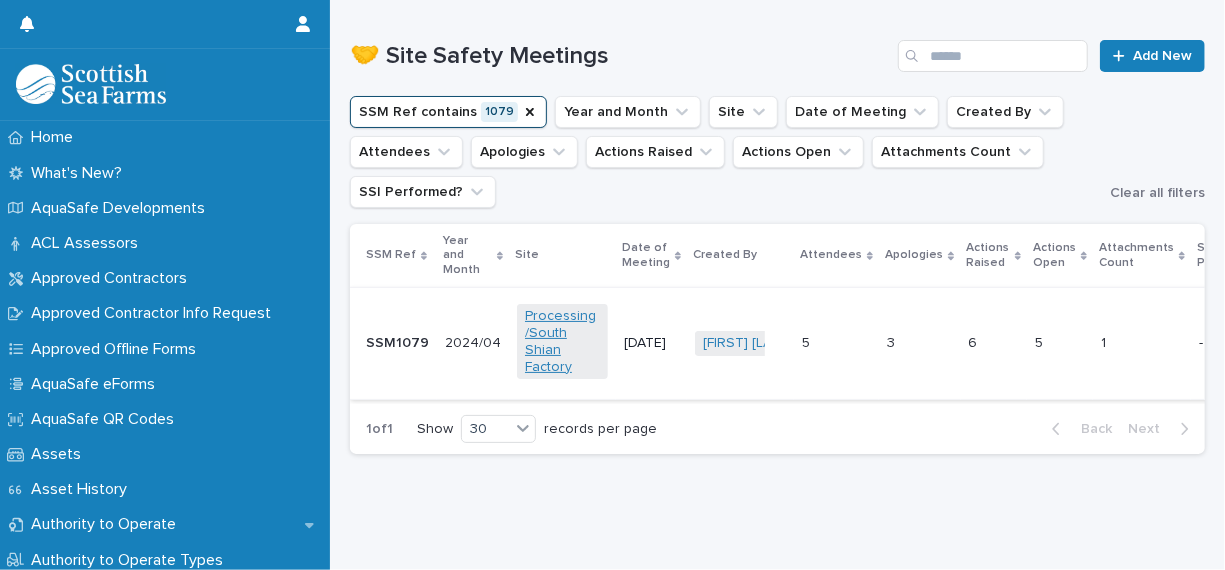click on "Processing/South Shian Factory" at bounding box center (562, 341) 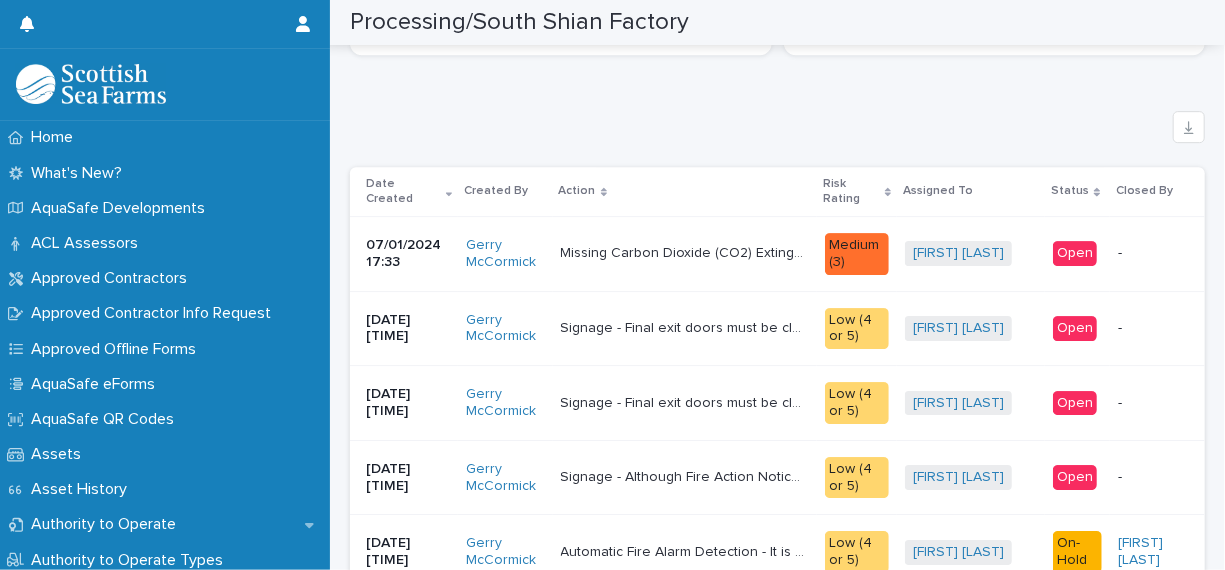 scroll, scrollTop: 3000, scrollLeft: 0, axis: vertical 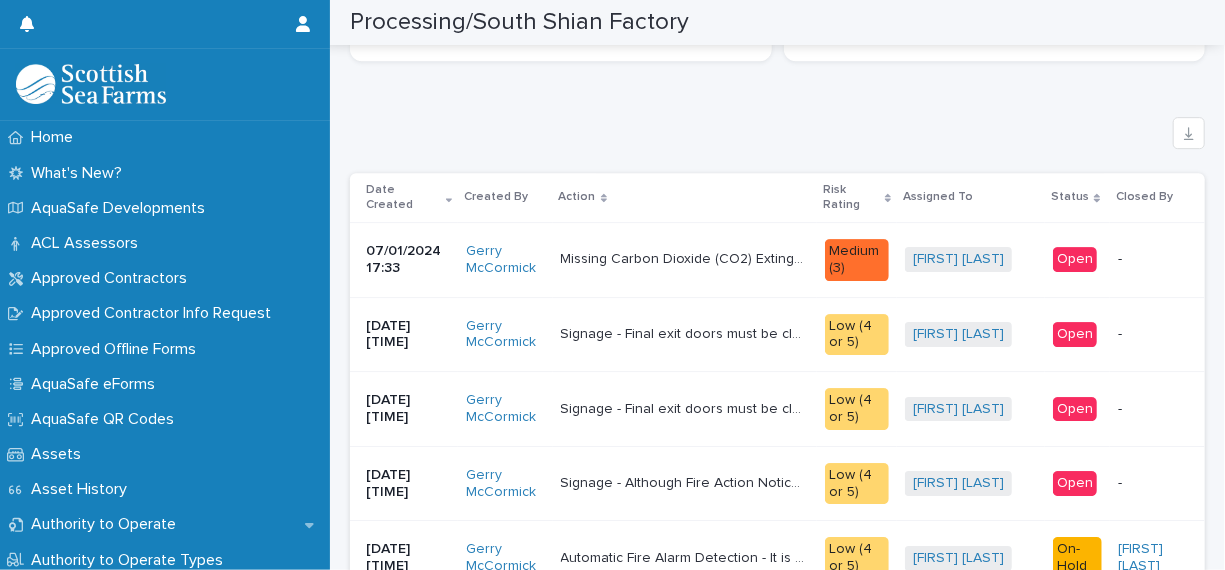 click on "Missing Carbon Dioxide (CO2) Extinguisher - The main electrical switch room has signage for a CO2 extinguisher. This does
not appear to have been located here for some time. A CO2 is recommended for this area as higher risk electrical switch room. Missing Carbon Dioxide (CO2) Extinguisher - The main electrical switch room has signage for a CO2 extinguisher. This does
not appear to have been located here for some time. A CO2 is recommended for this area as higher risk electrical switch room." at bounding box center (685, 260) 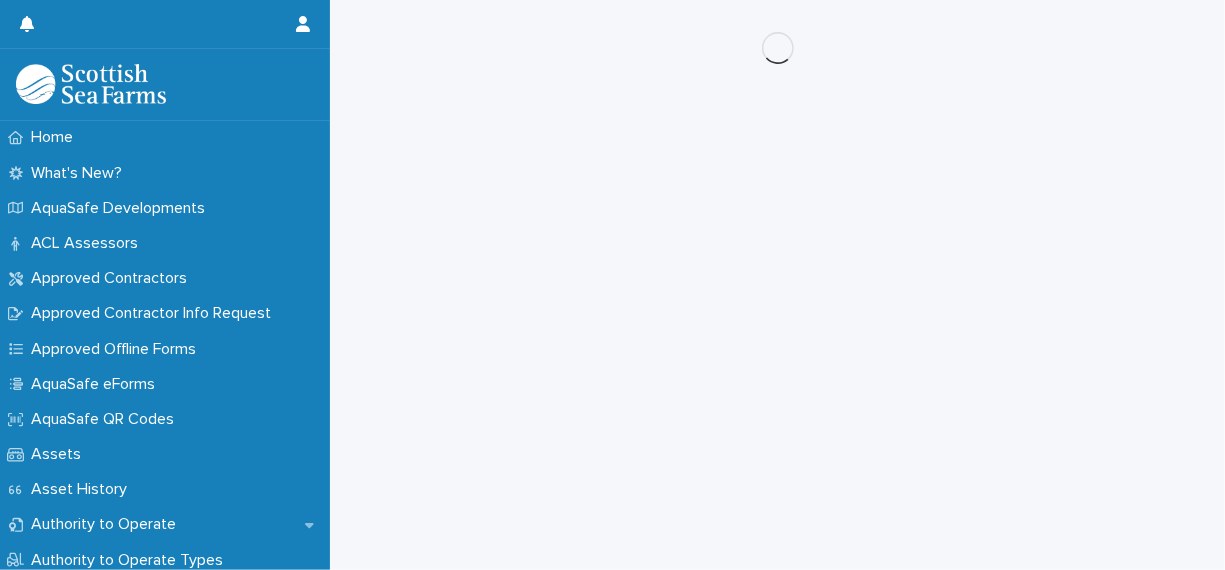 scroll, scrollTop: 0, scrollLeft: 0, axis: both 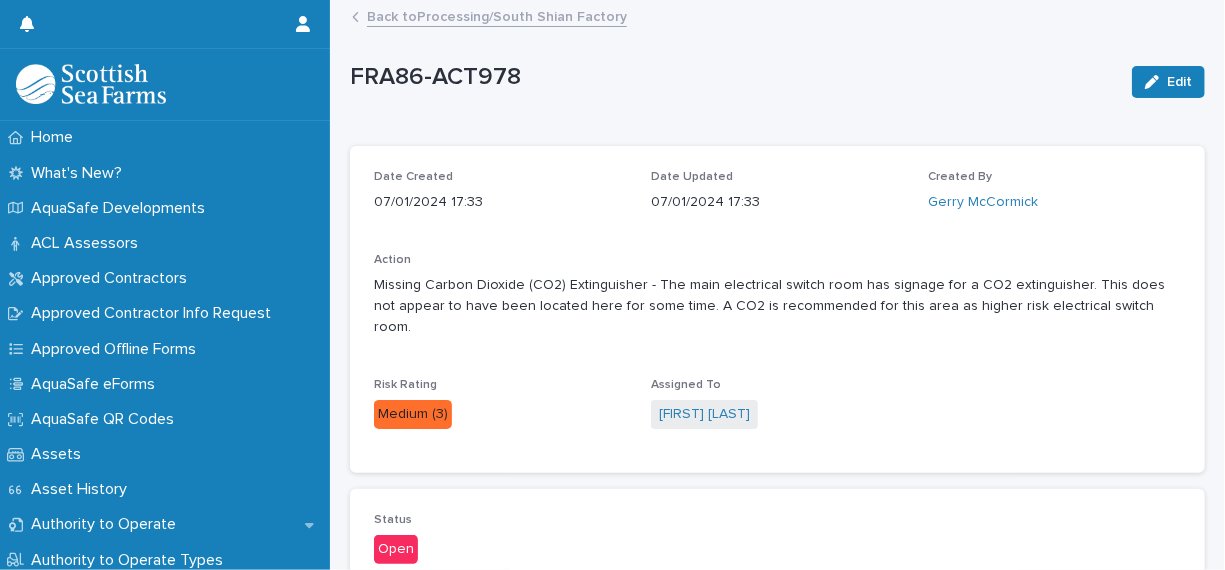 click on "Back to  Processing/South Shian Factory" at bounding box center (497, 15) 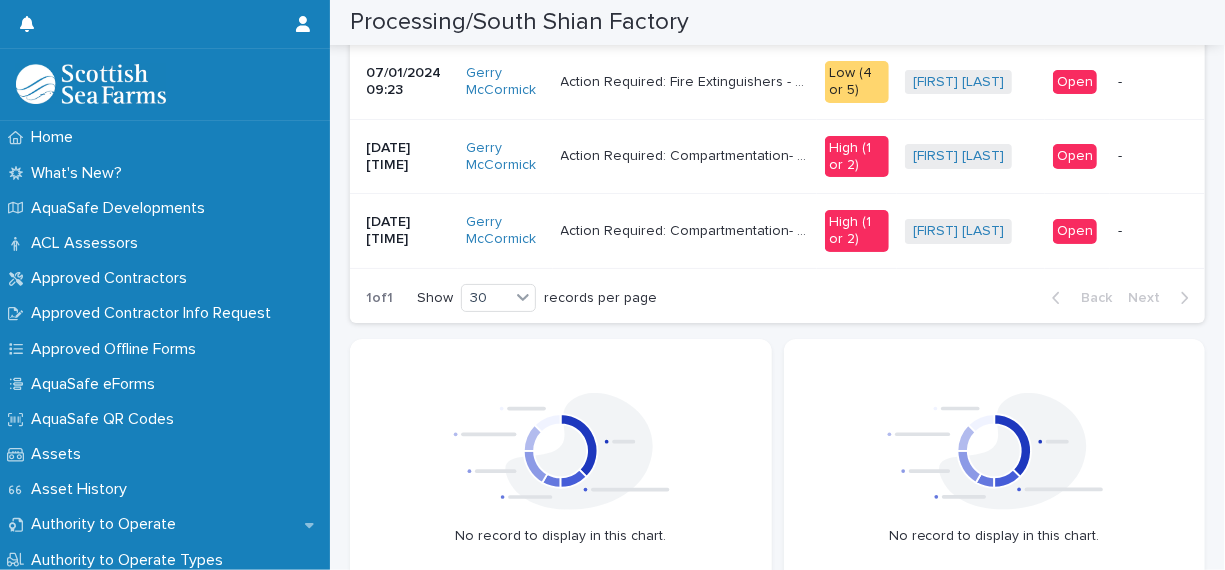 scroll, scrollTop: 3900, scrollLeft: 0, axis: vertical 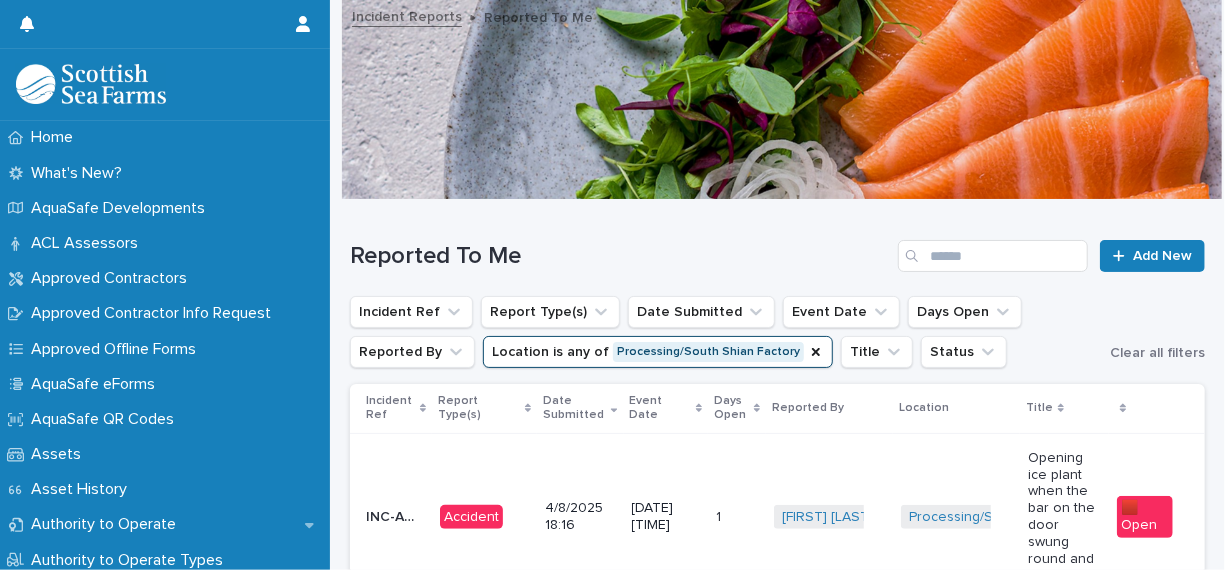 drag, startPoint x: 0, startPoint y: 0, endPoint x: 1160, endPoint y: 288, distance: 1195.2172 